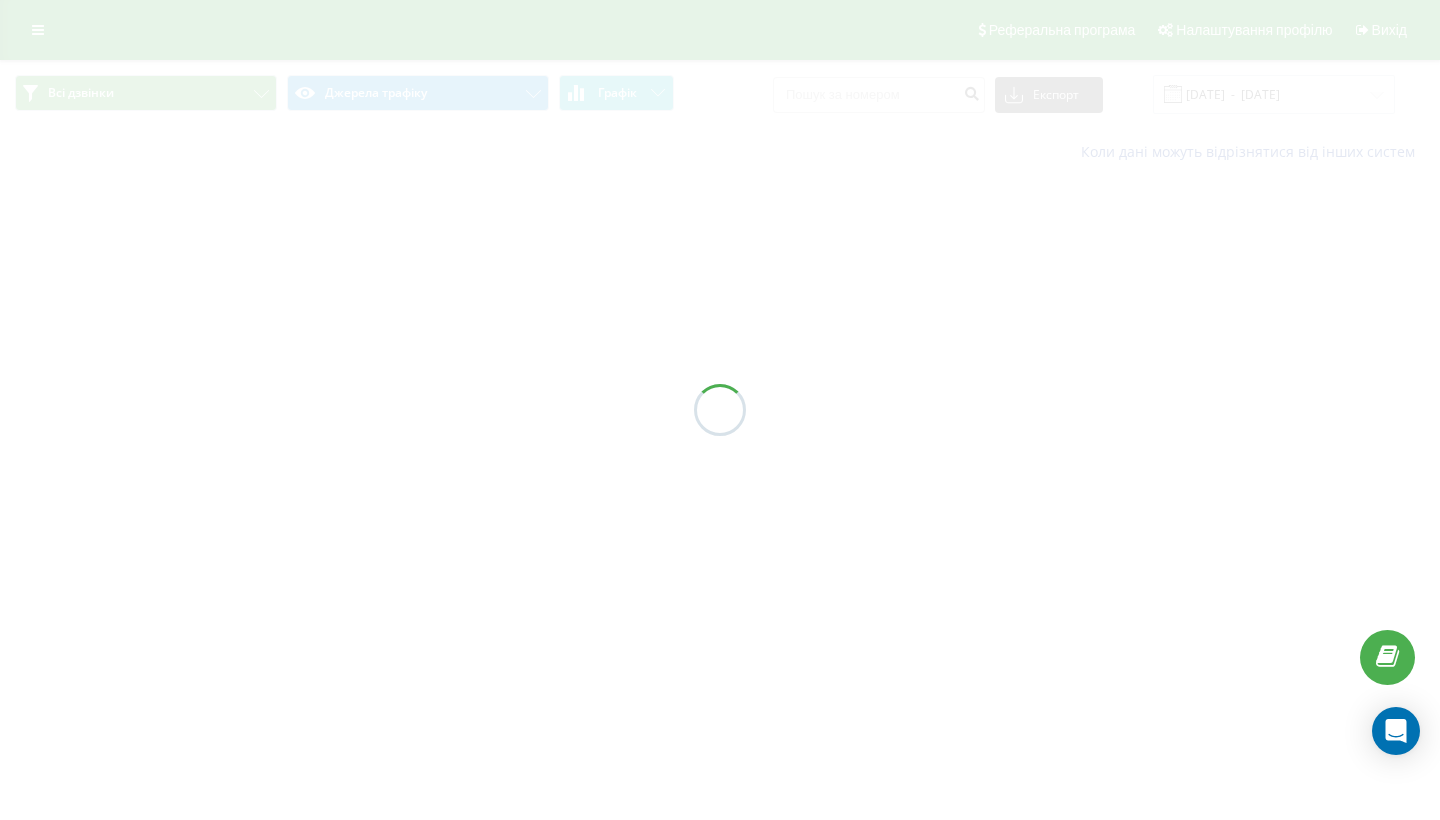 scroll, scrollTop: 0, scrollLeft: 0, axis: both 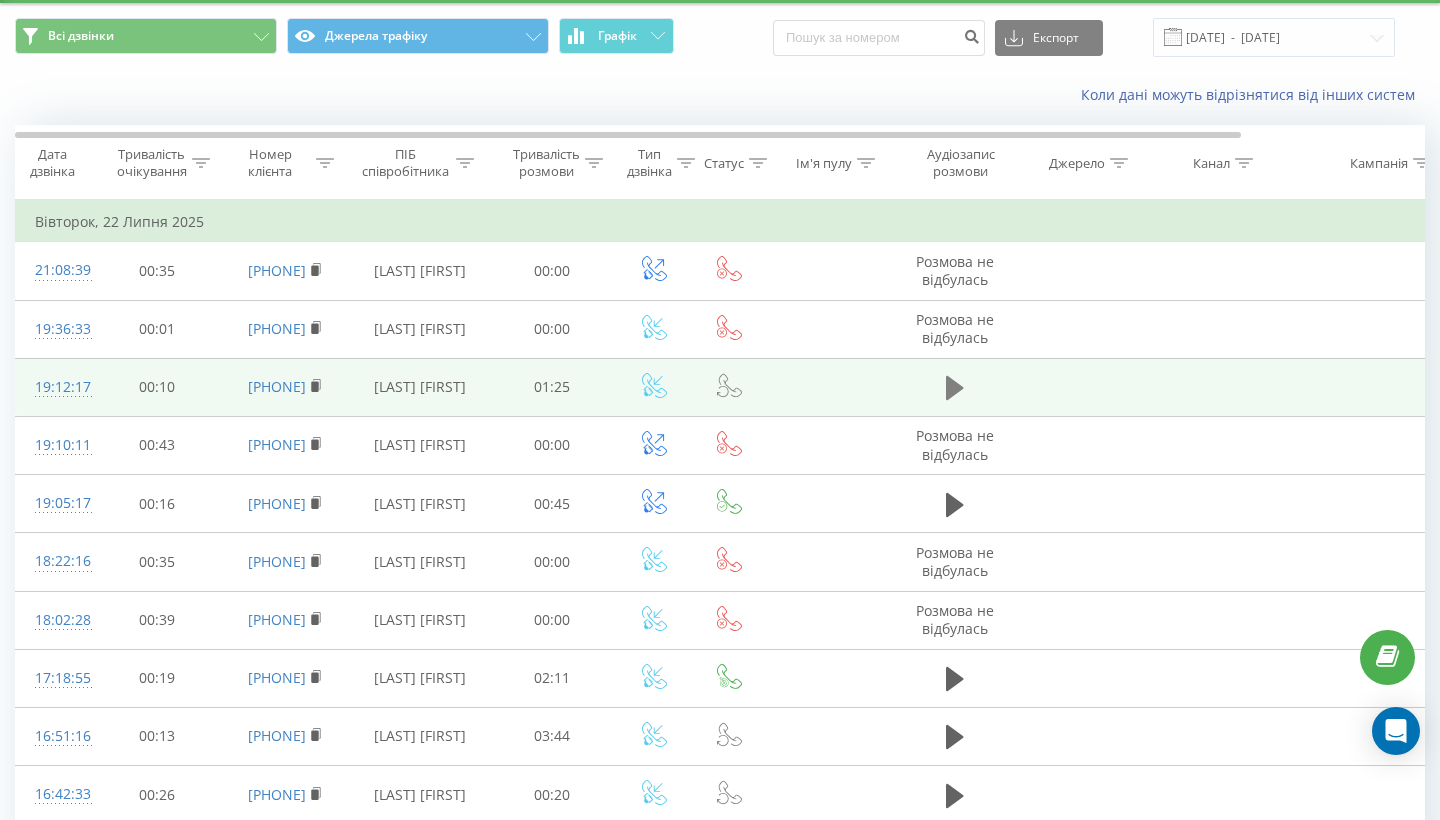 click 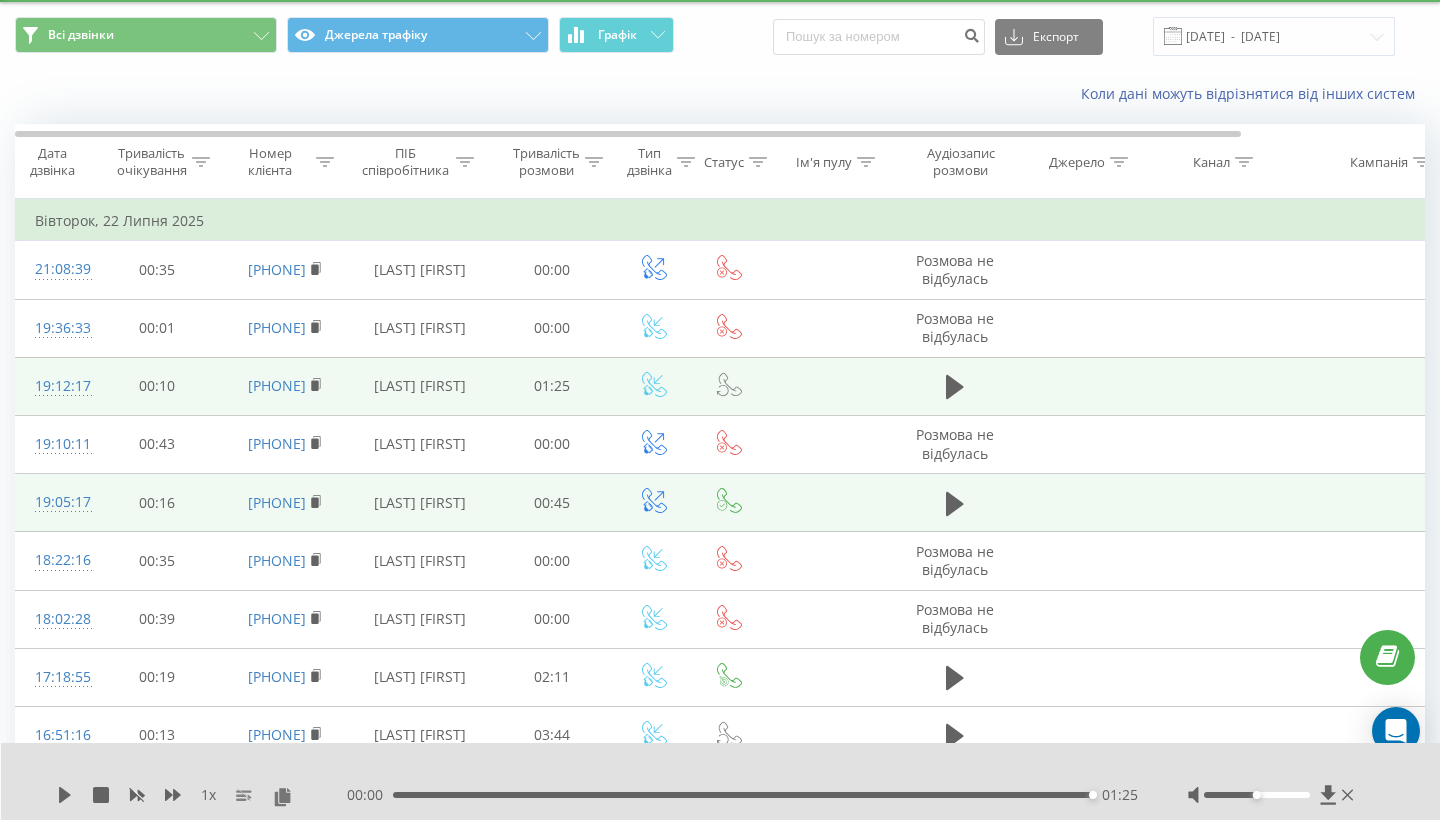 scroll, scrollTop: 212, scrollLeft: 0, axis: vertical 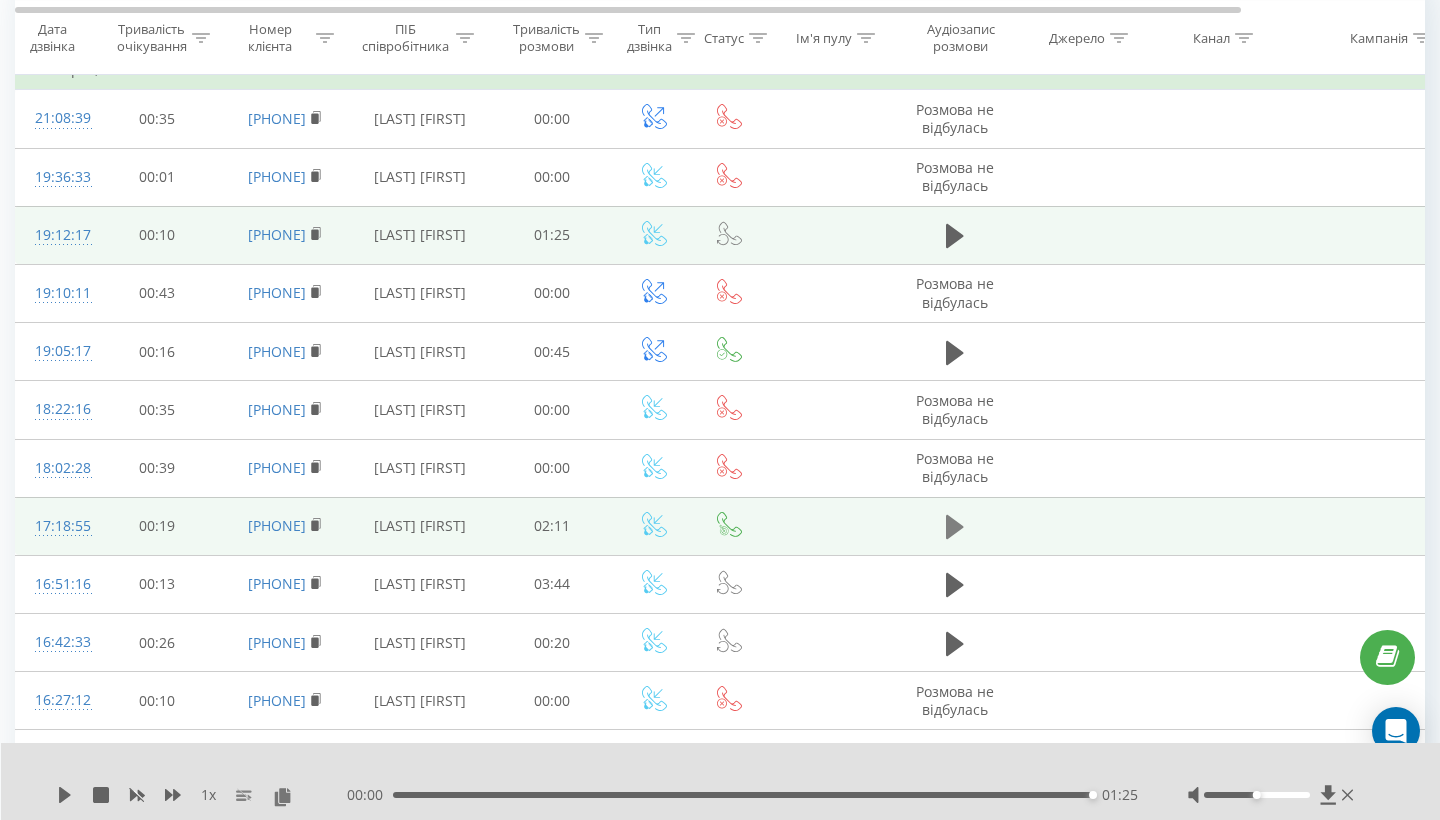 click 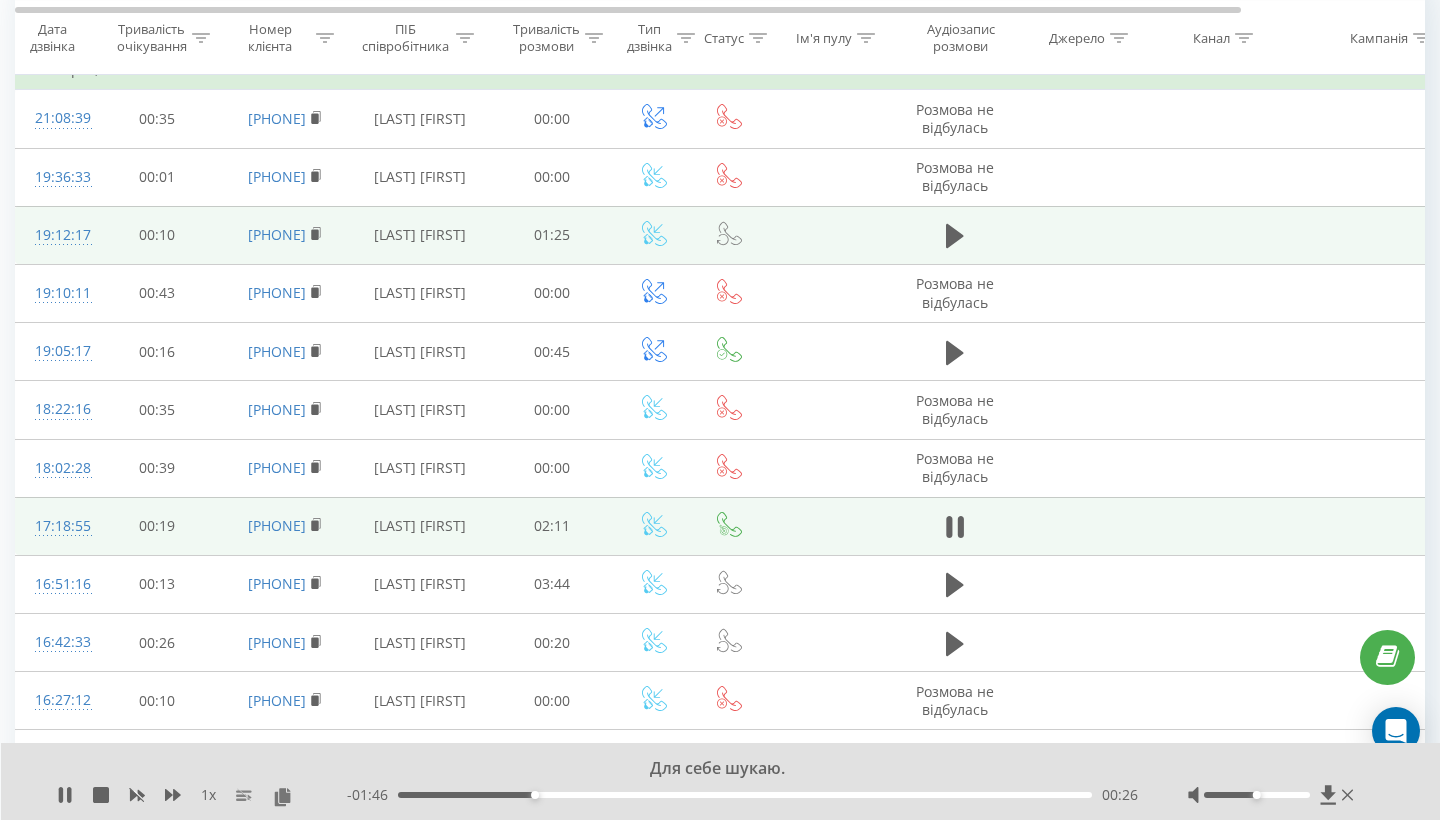 scroll, scrollTop: 258, scrollLeft: 0, axis: vertical 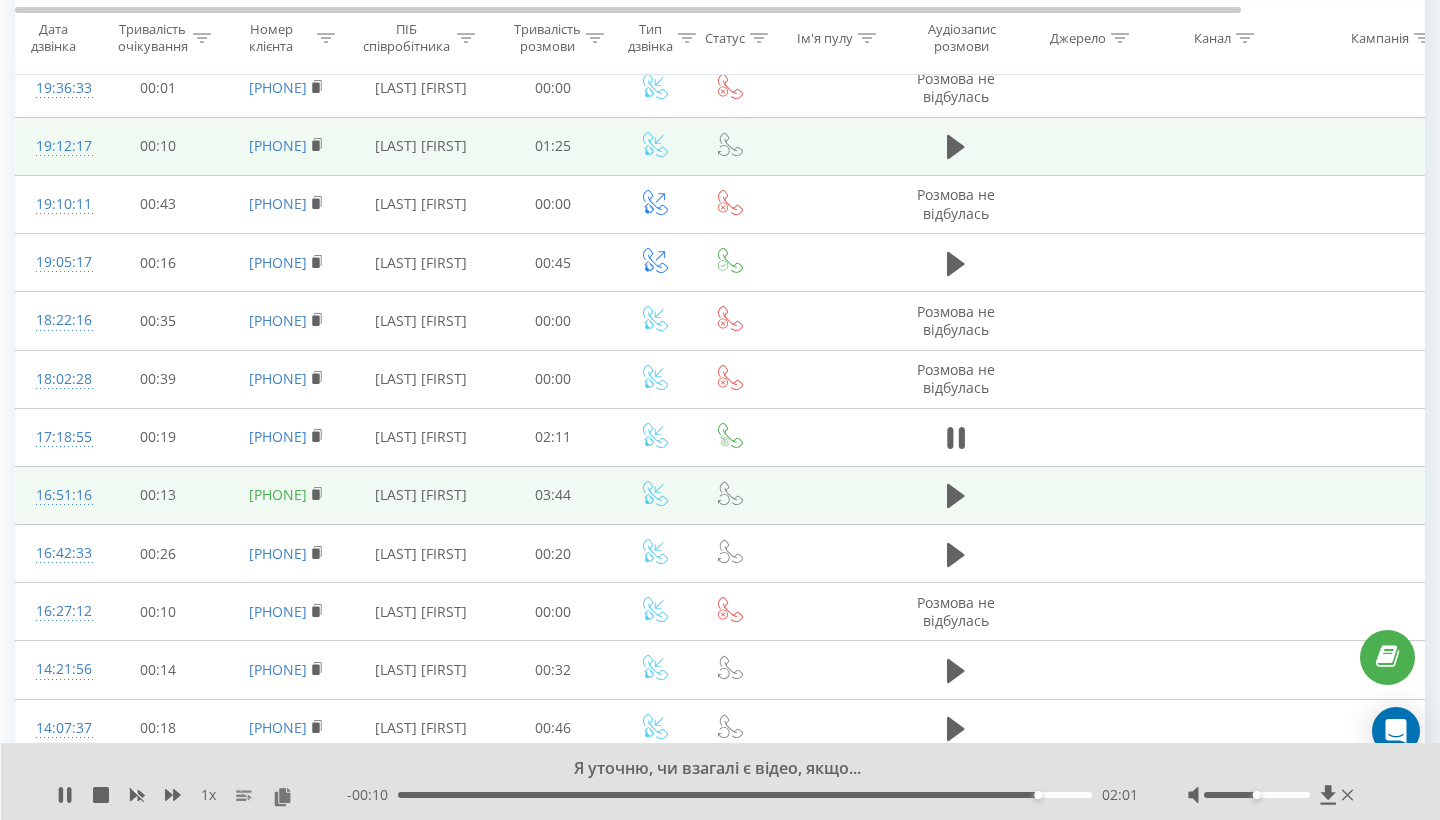 drag, startPoint x: 343, startPoint y: 501, endPoint x: 244, endPoint y: 506, distance: 99.12618 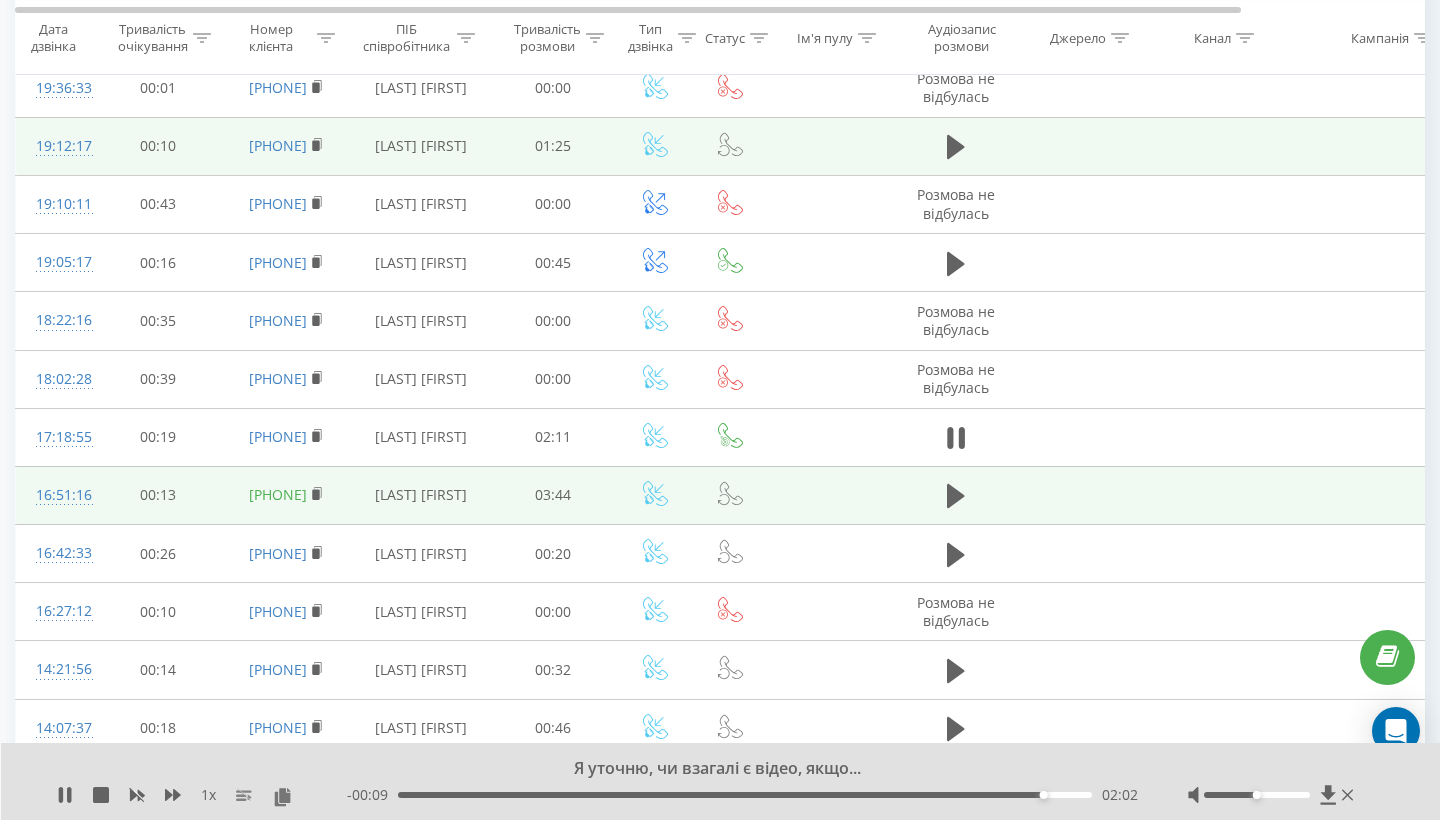 copy on "[PHONE]" 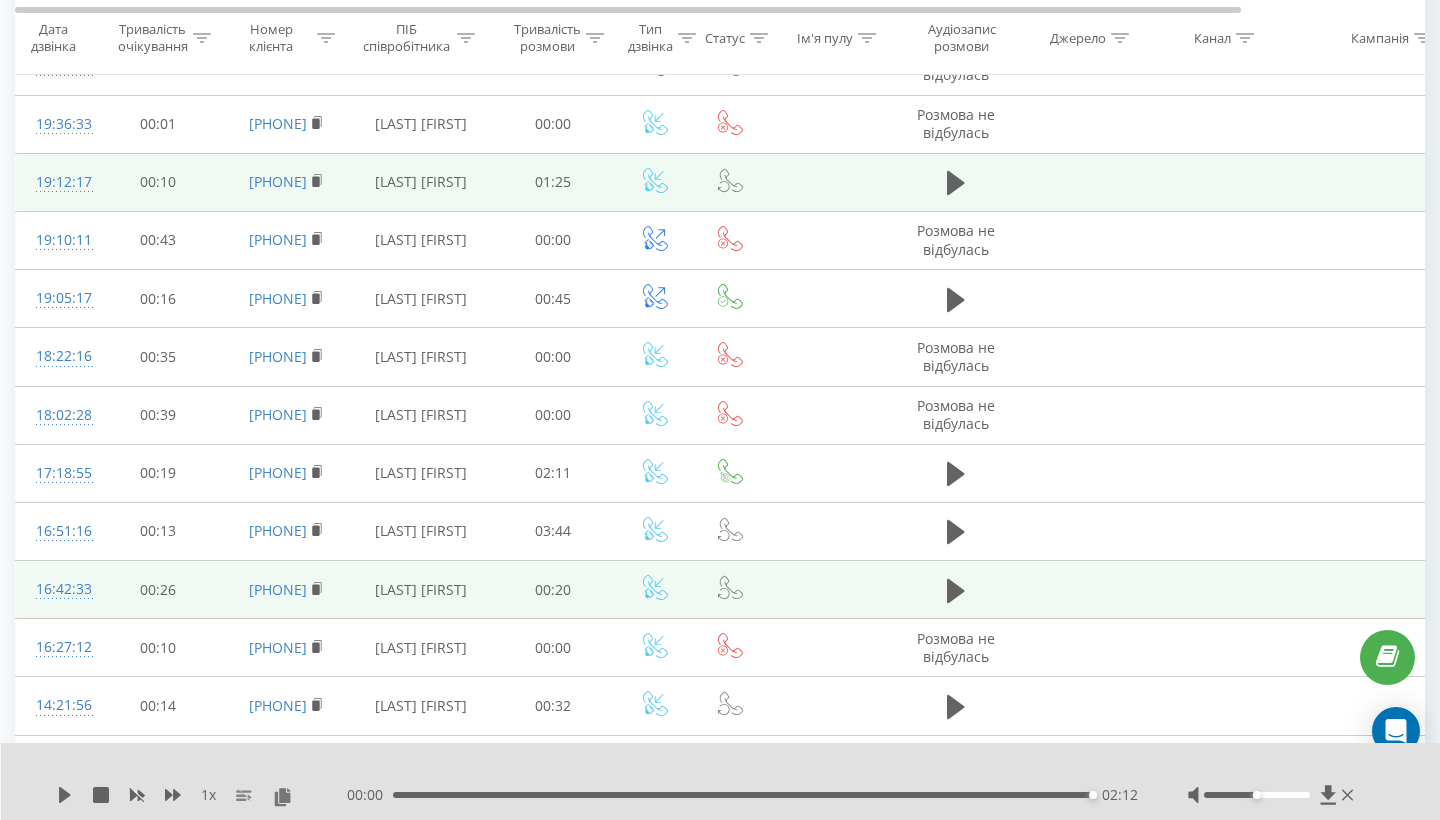 scroll, scrollTop: 37, scrollLeft: 0, axis: vertical 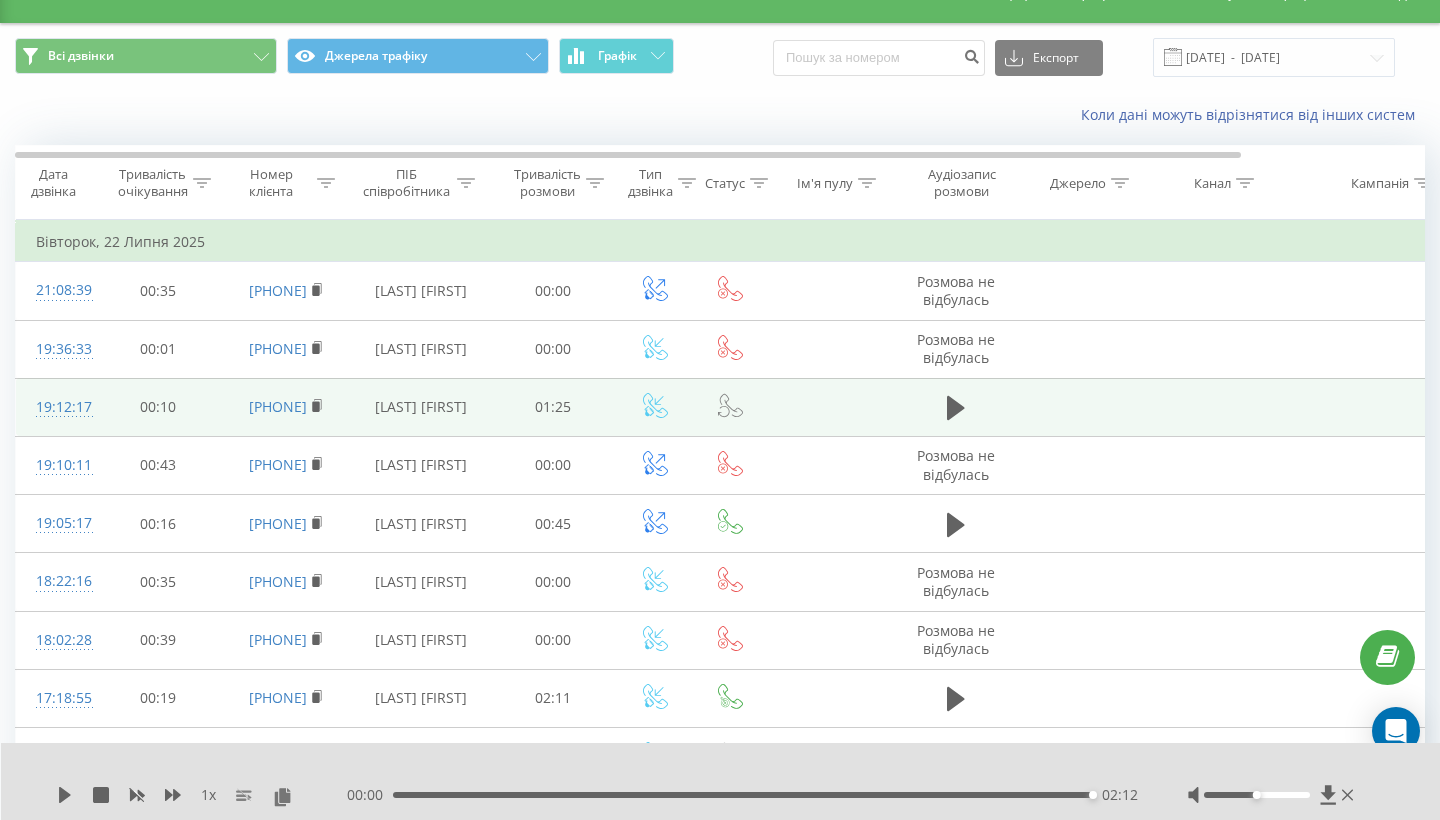 click on "Всі дзвінки Джерела трафіку Графік Експорт .csv .xls .xlsx [DATE]  -  [DATE]" at bounding box center (720, 57) 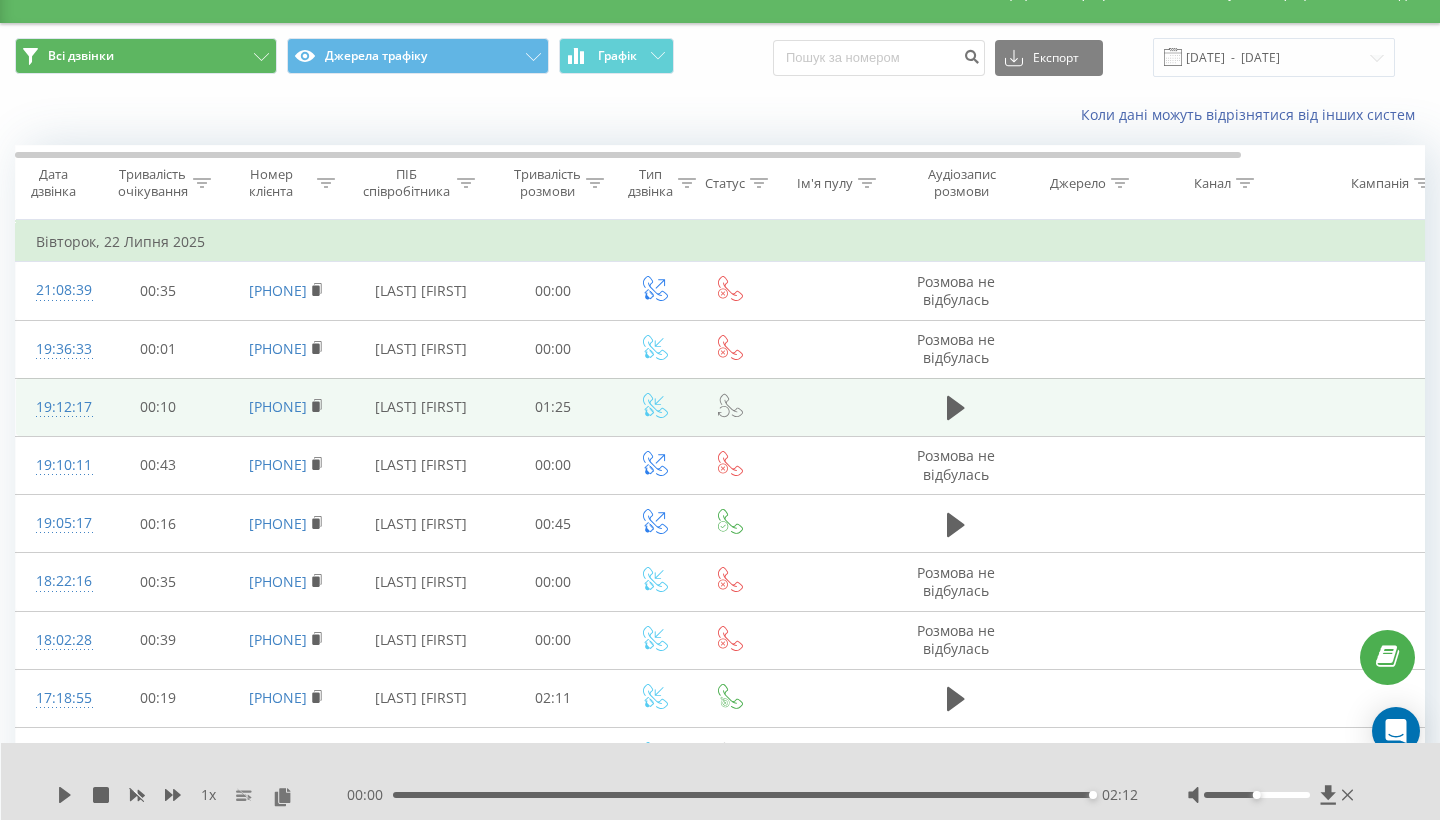 click on "Всі дзвінки" at bounding box center (146, 56) 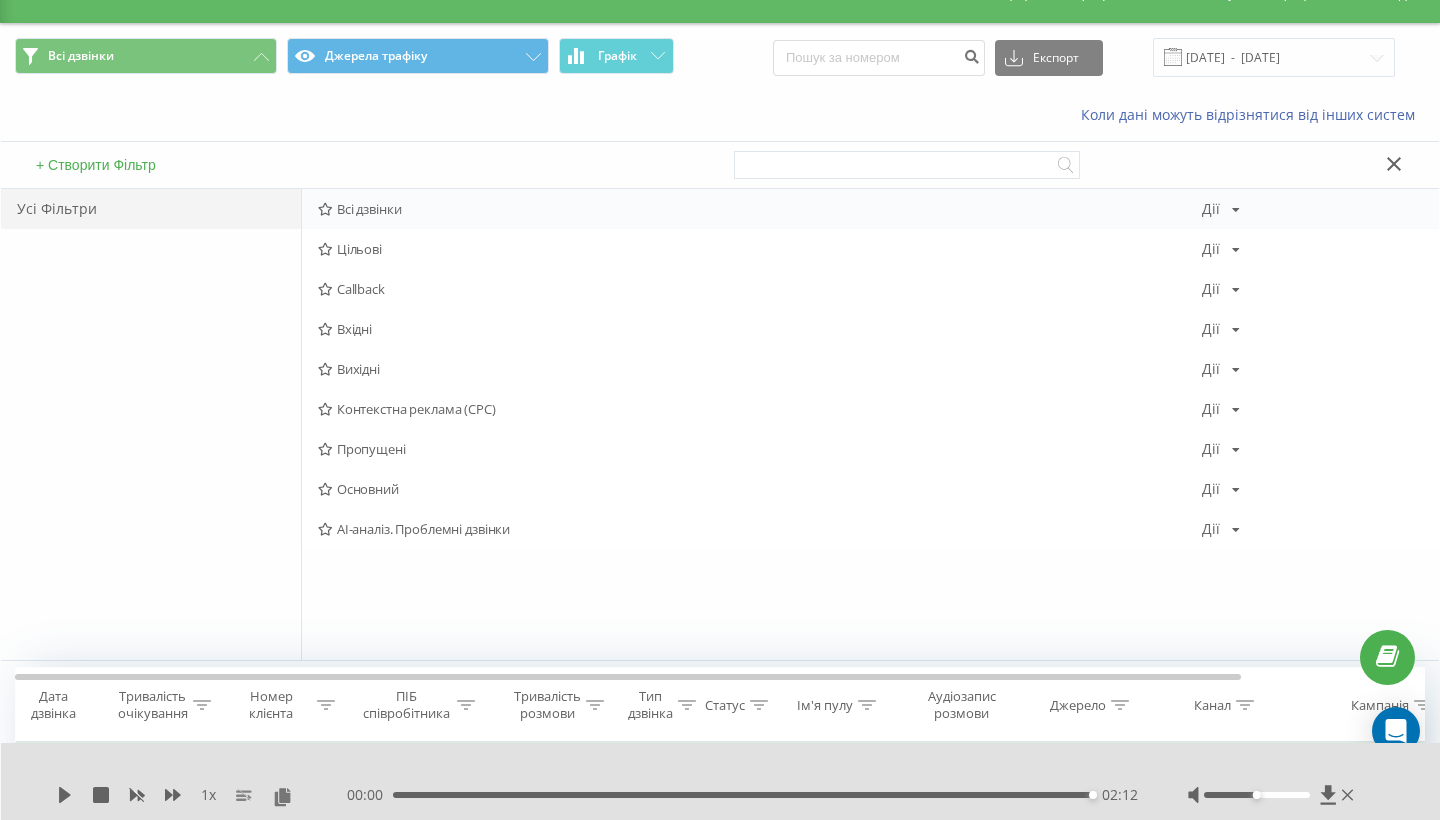 click on "Всі дзвінки" at bounding box center (760, 209) 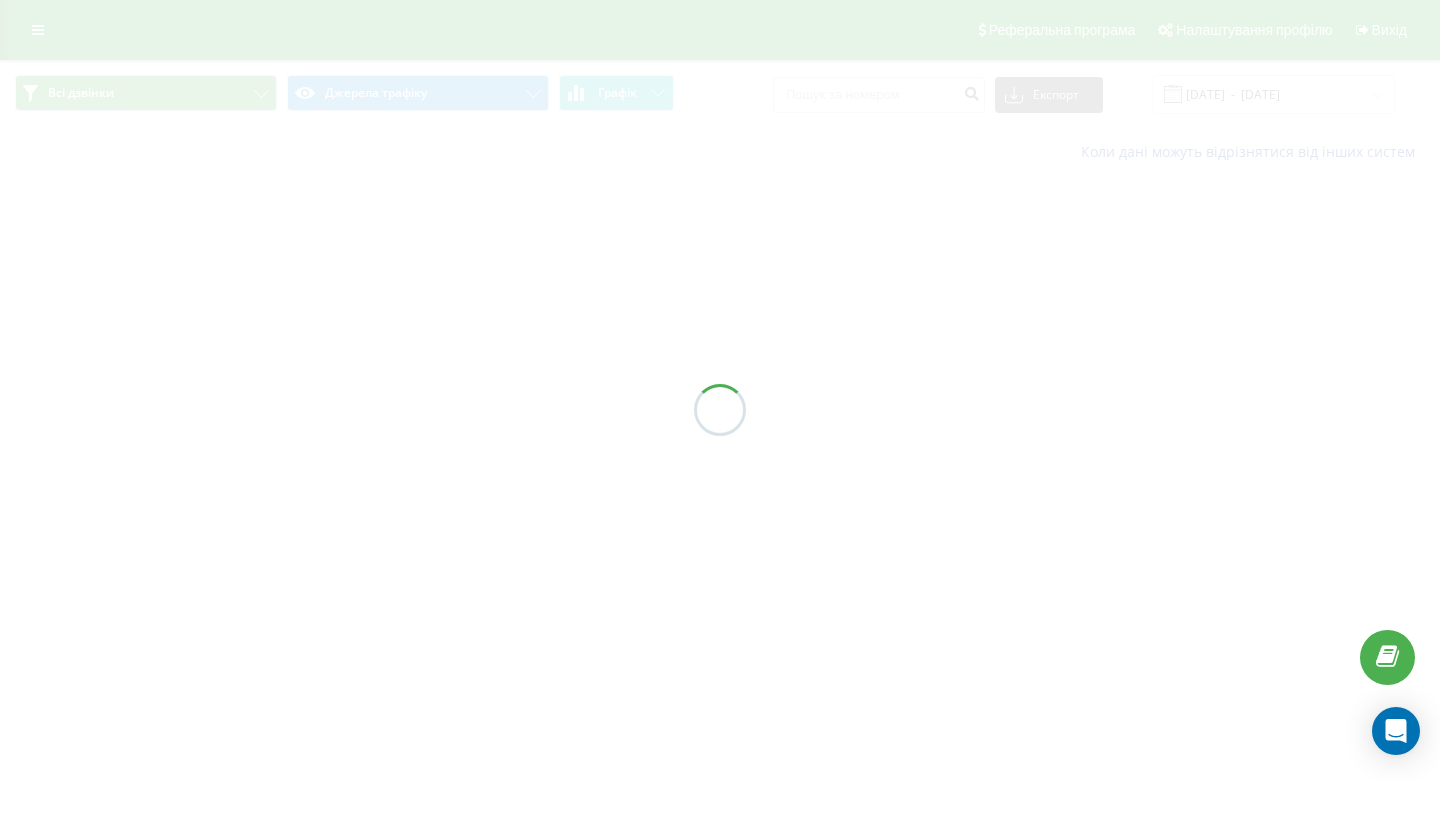 scroll, scrollTop: 0, scrollLeft: 0, axis: both 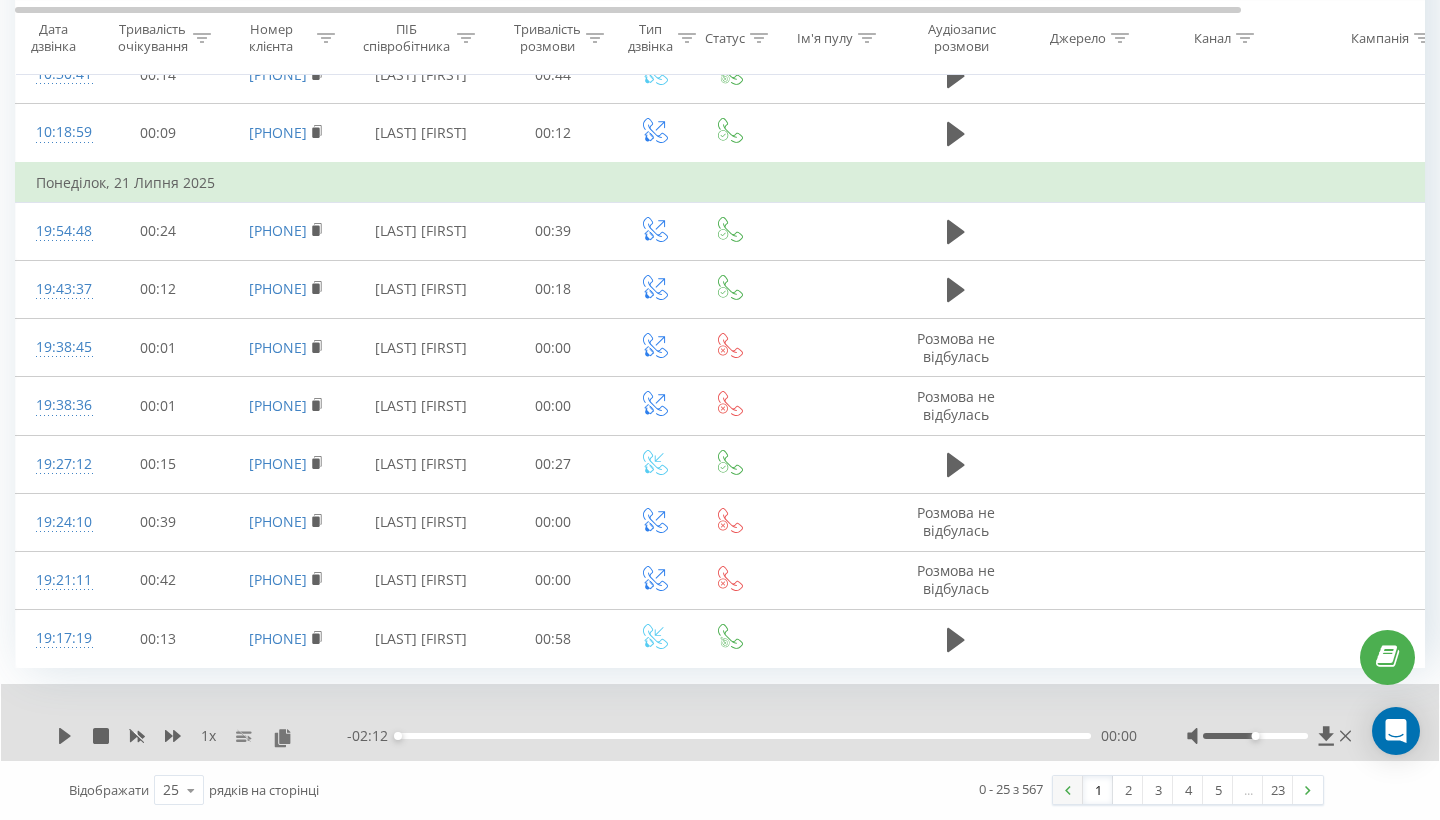 click at bounding box center (1068, 790) 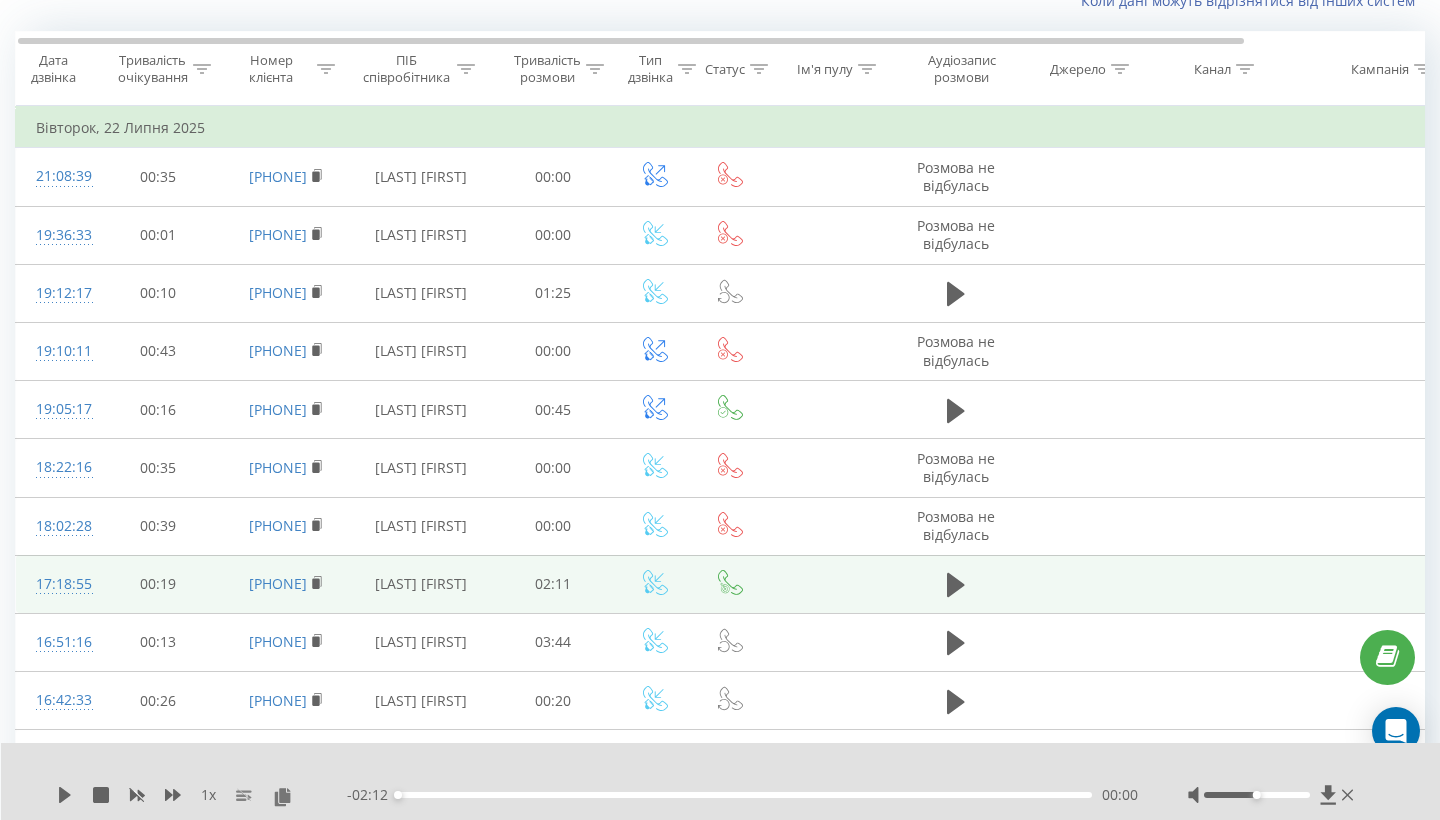 scroll, scrollTop: -17, scrollLeft: 0, axis: vertical 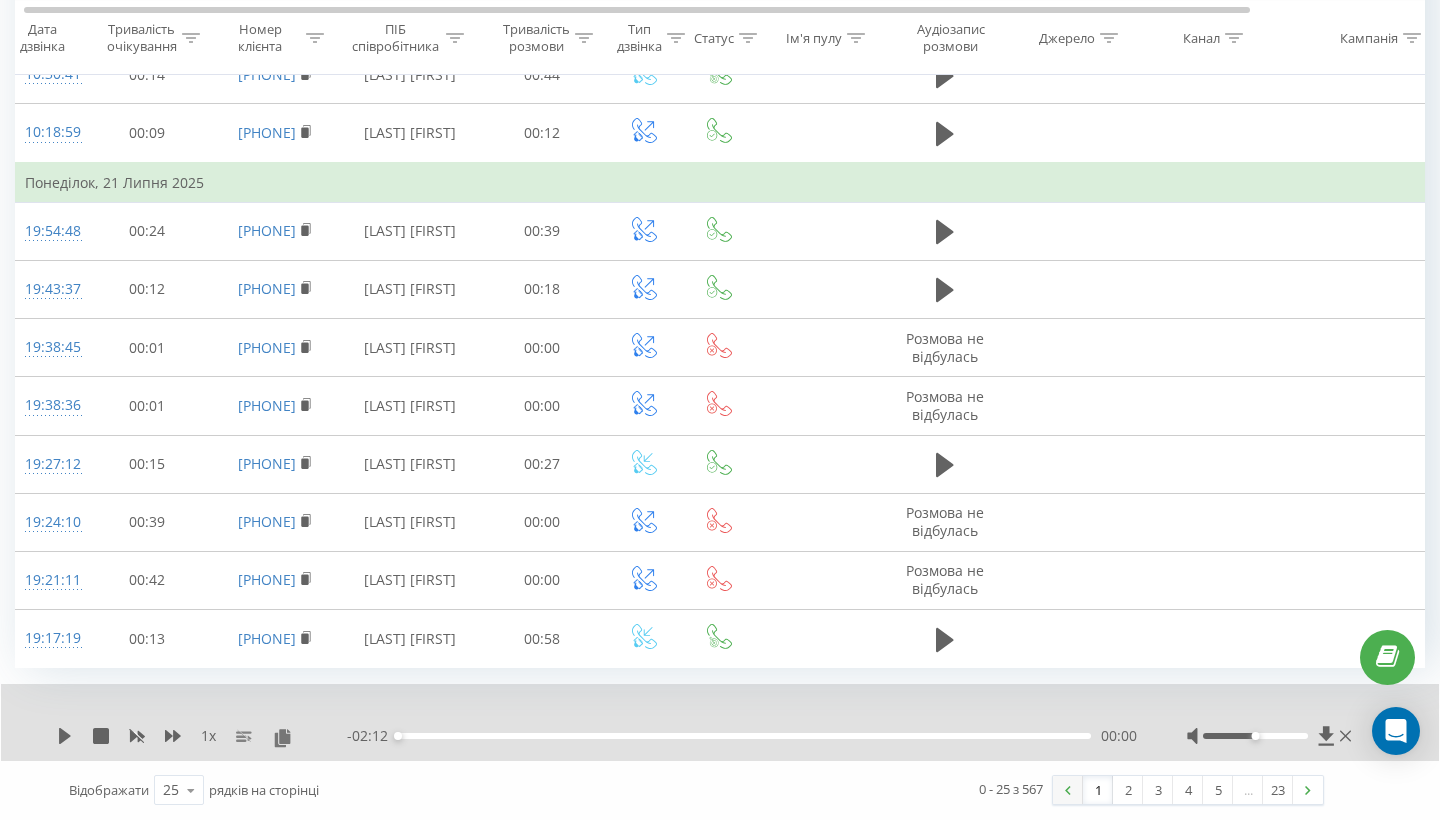 click at bounding box center (1068, 790) 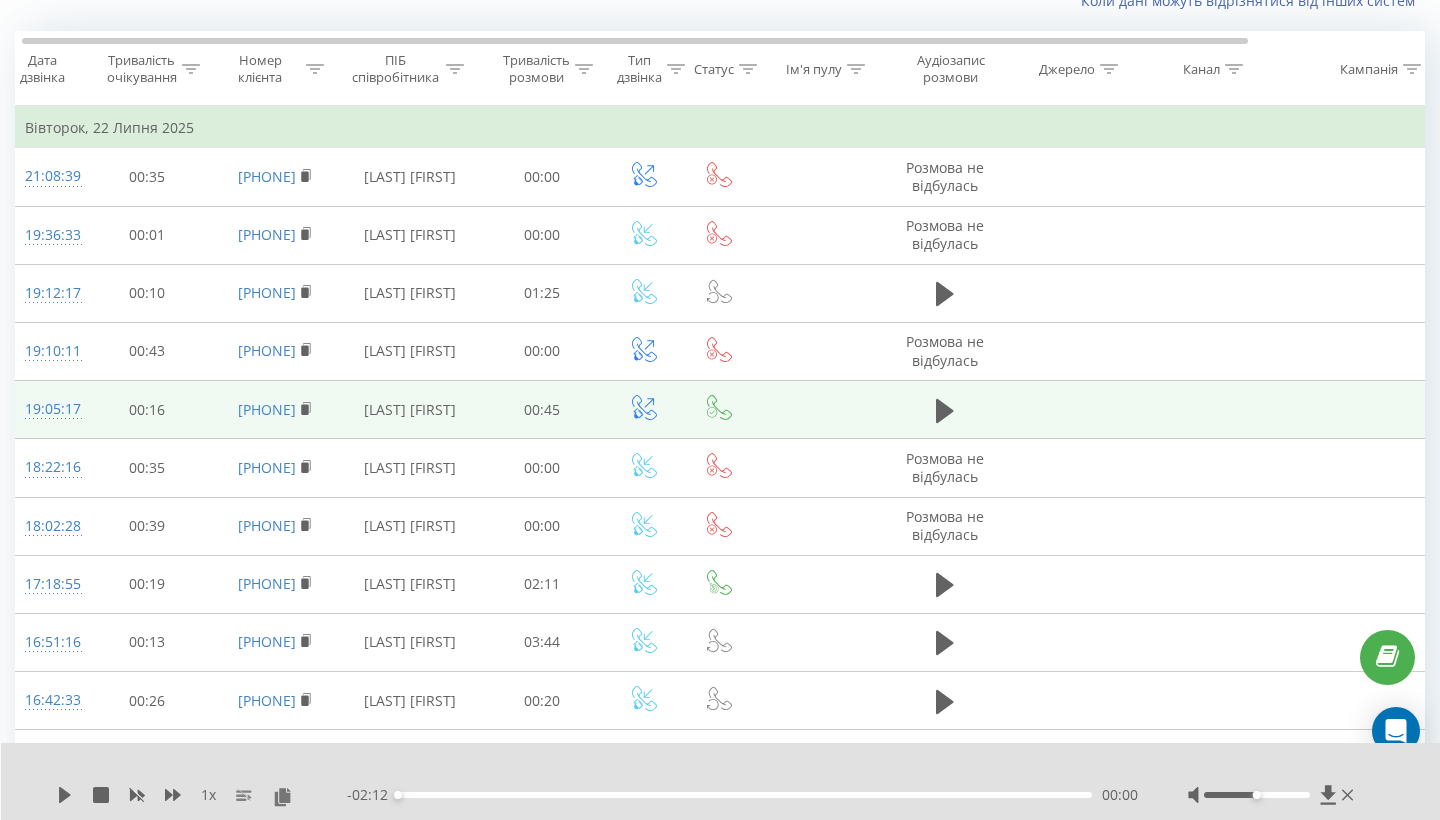 scroll, scrollTop: 52, scrollLeft: 0, axis: vertical 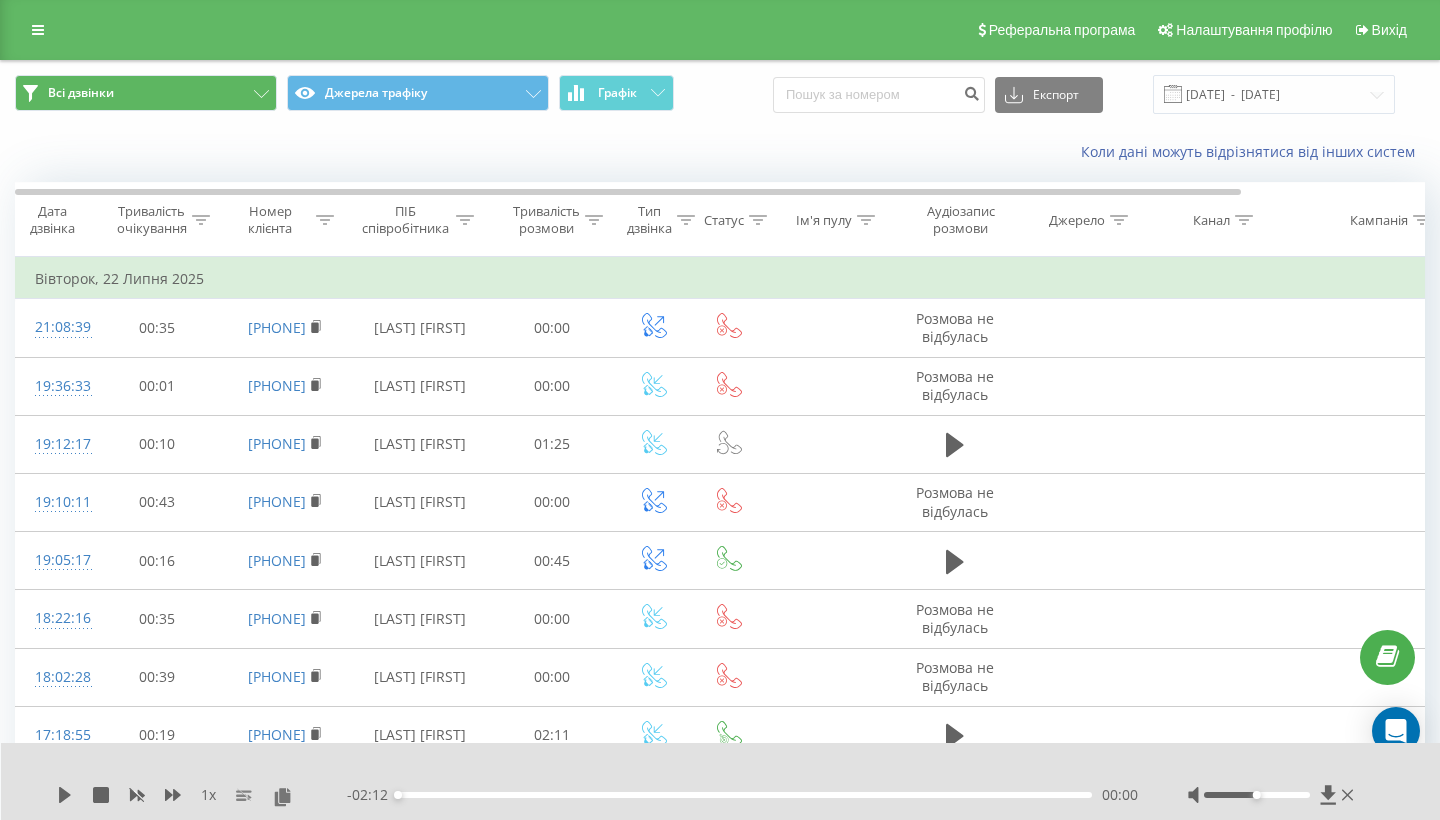 click on "Всі дзвінки" at bounding box center [146, 93] 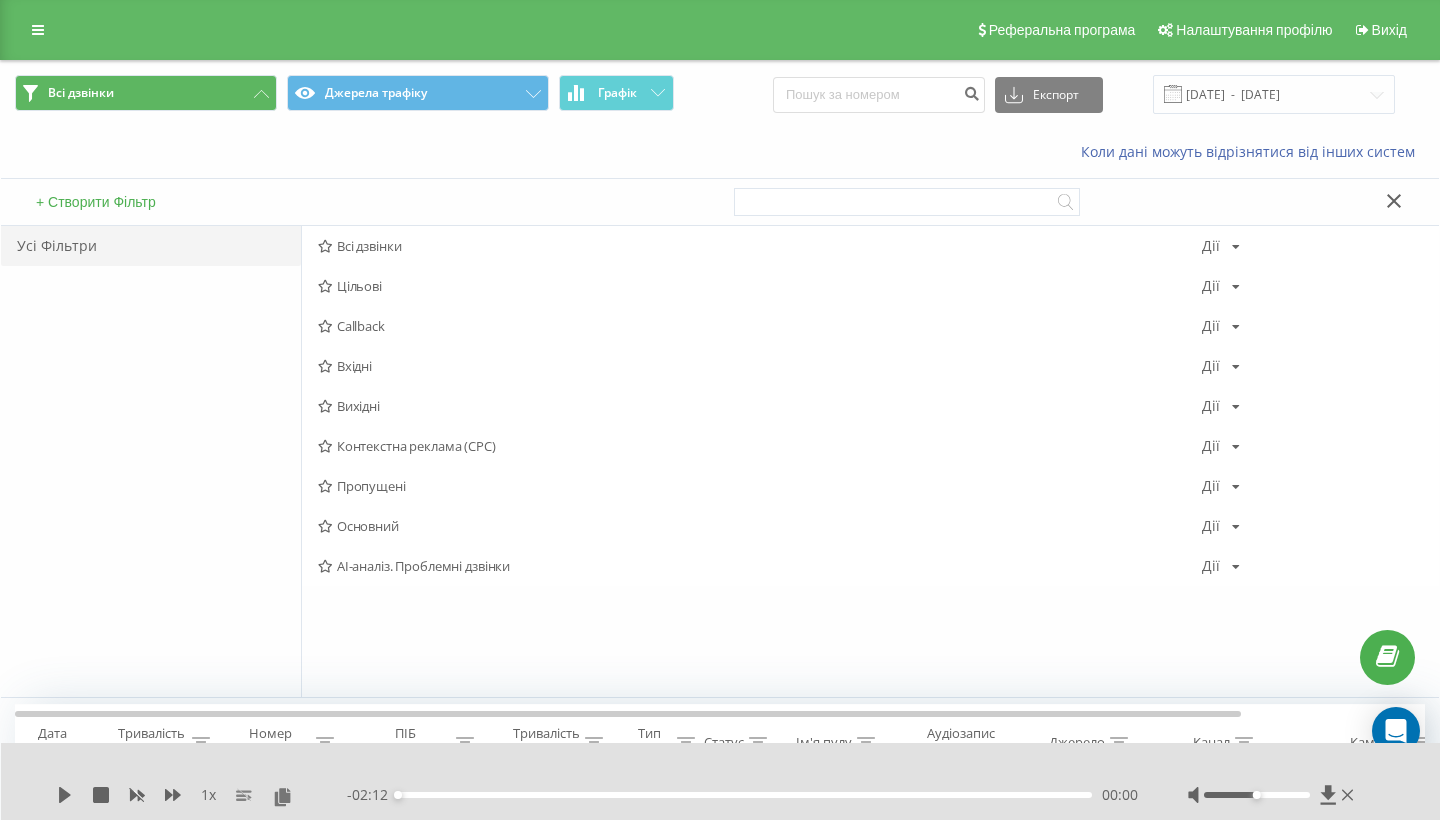 click on "Всі дзвінки" at bounding box center (146, 93) 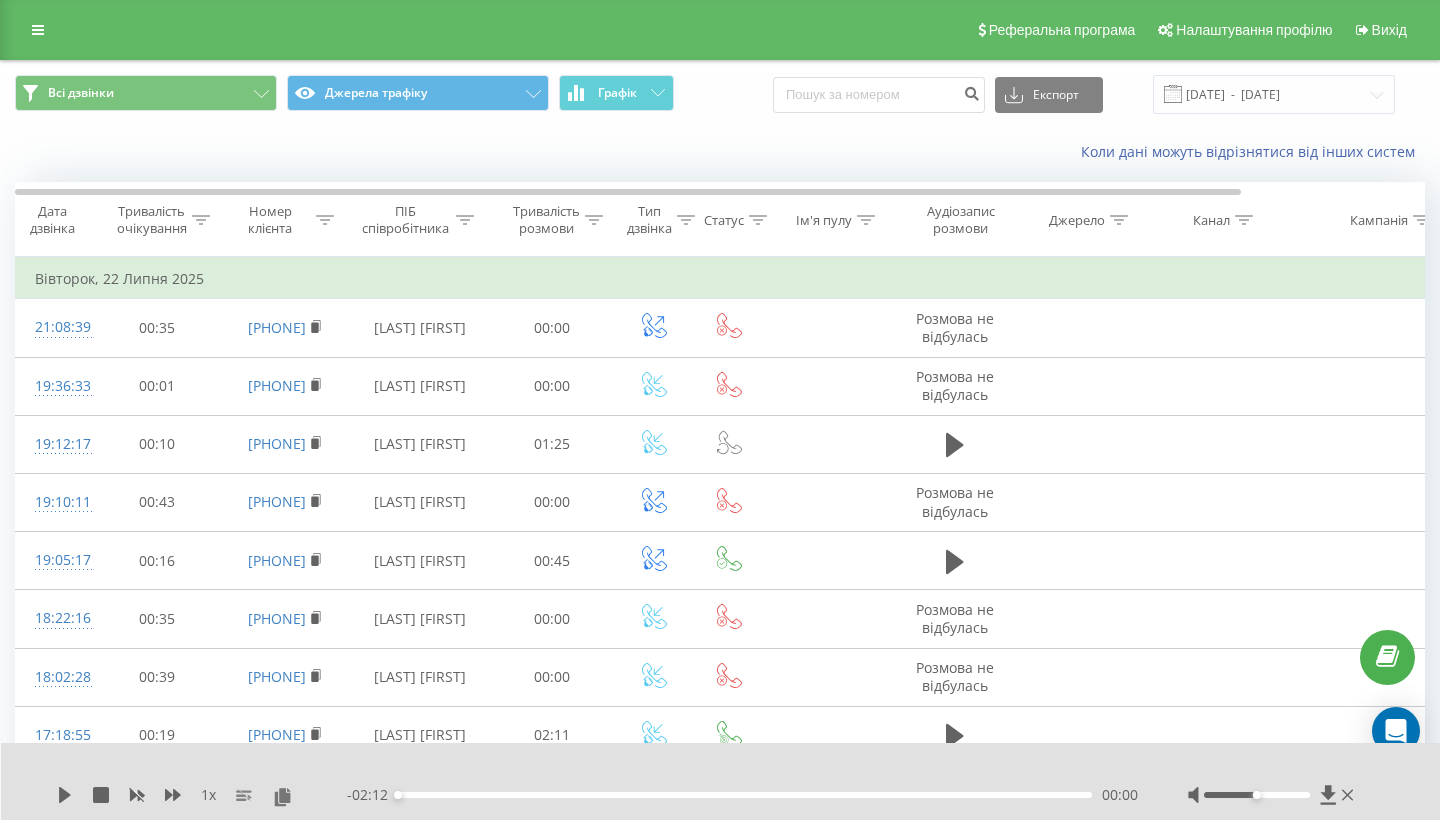 scroll, scrollTop: -4, scrollLeft: 0, axis: vertical 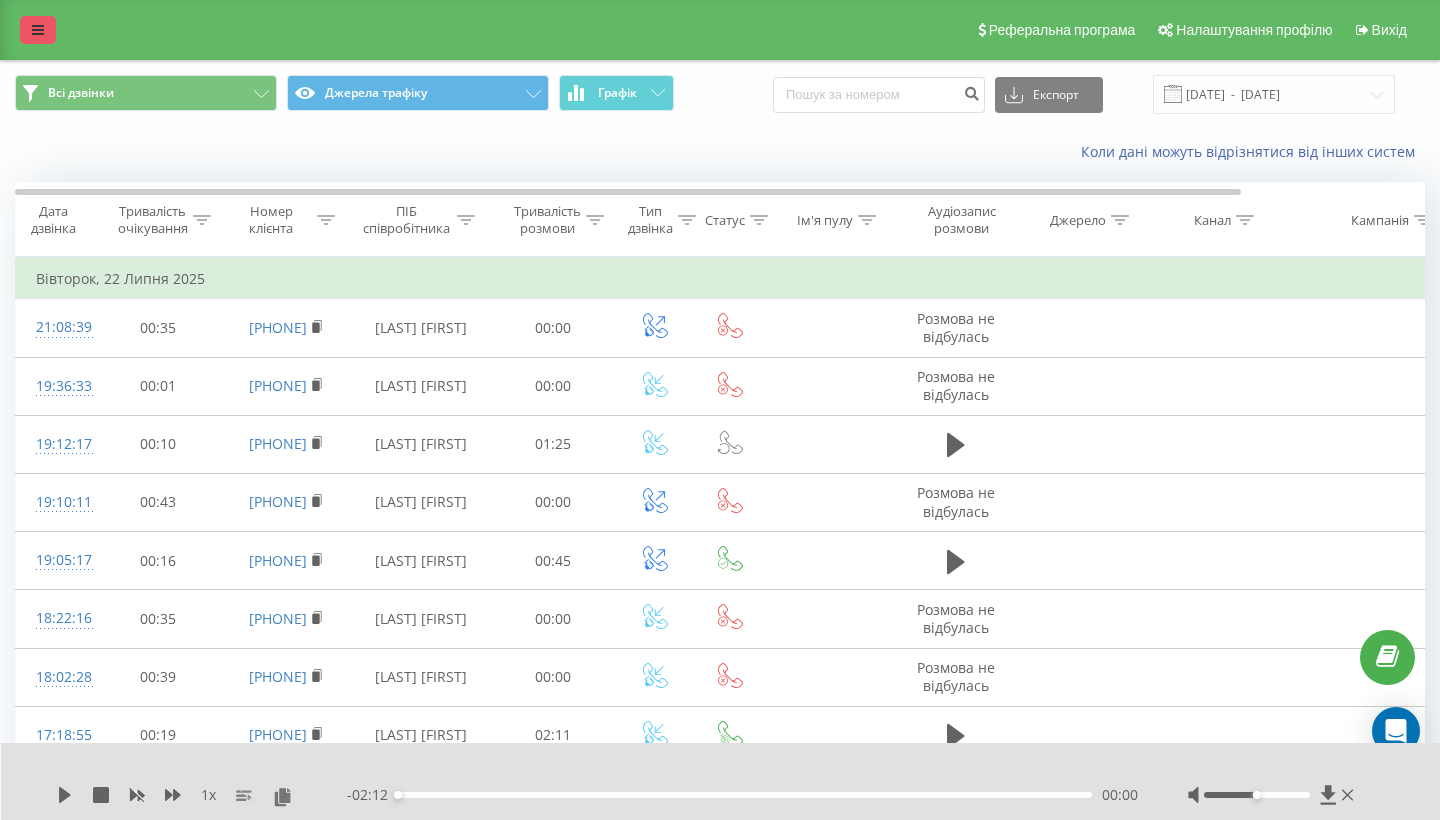 click at bounding box center (38, 30) 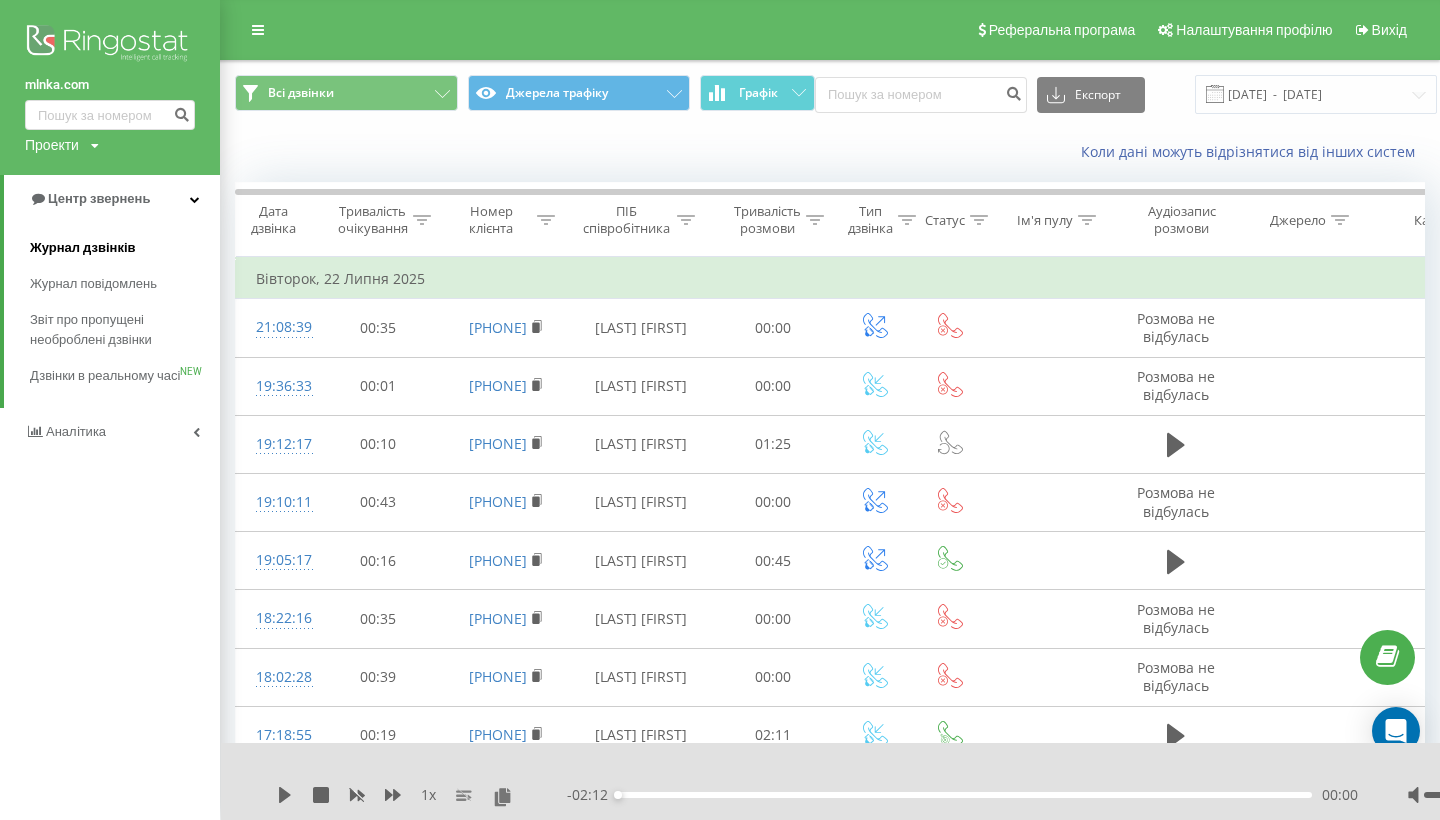 click on "Журнал дзвінків" at bounding box center (83, 248) 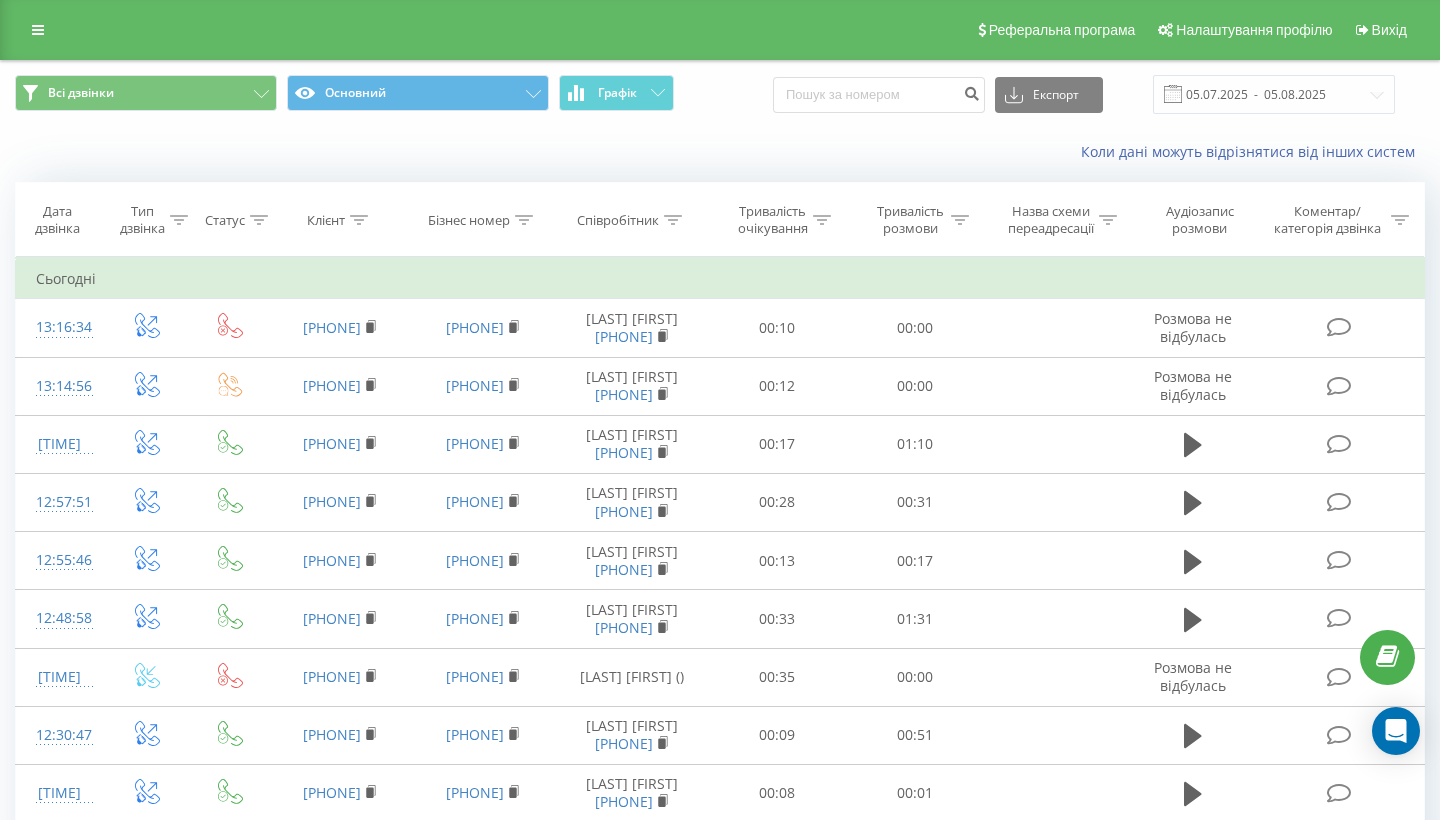scroll, scrollTop: 0, scrollLeft: 0, axis: both 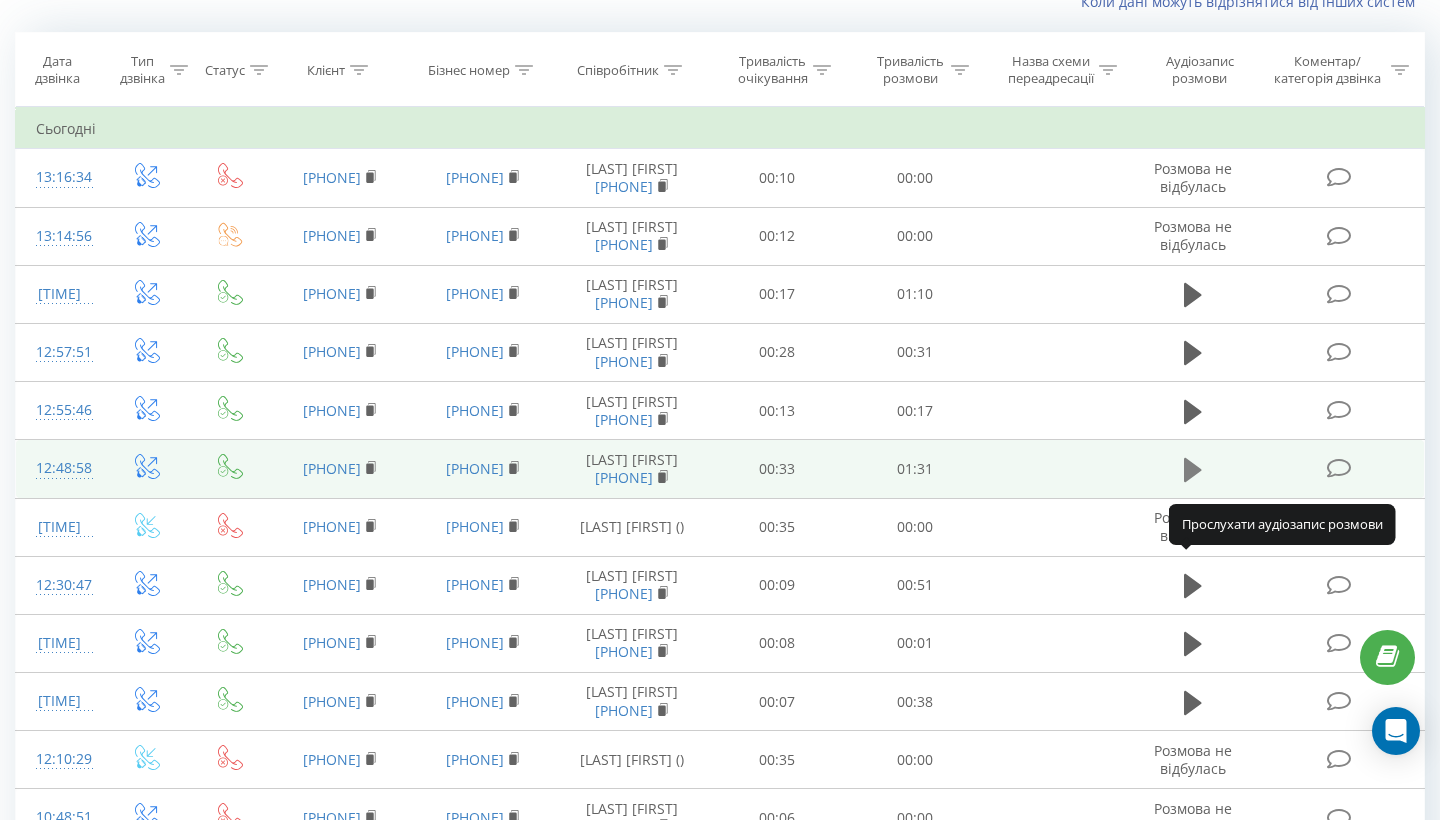 click 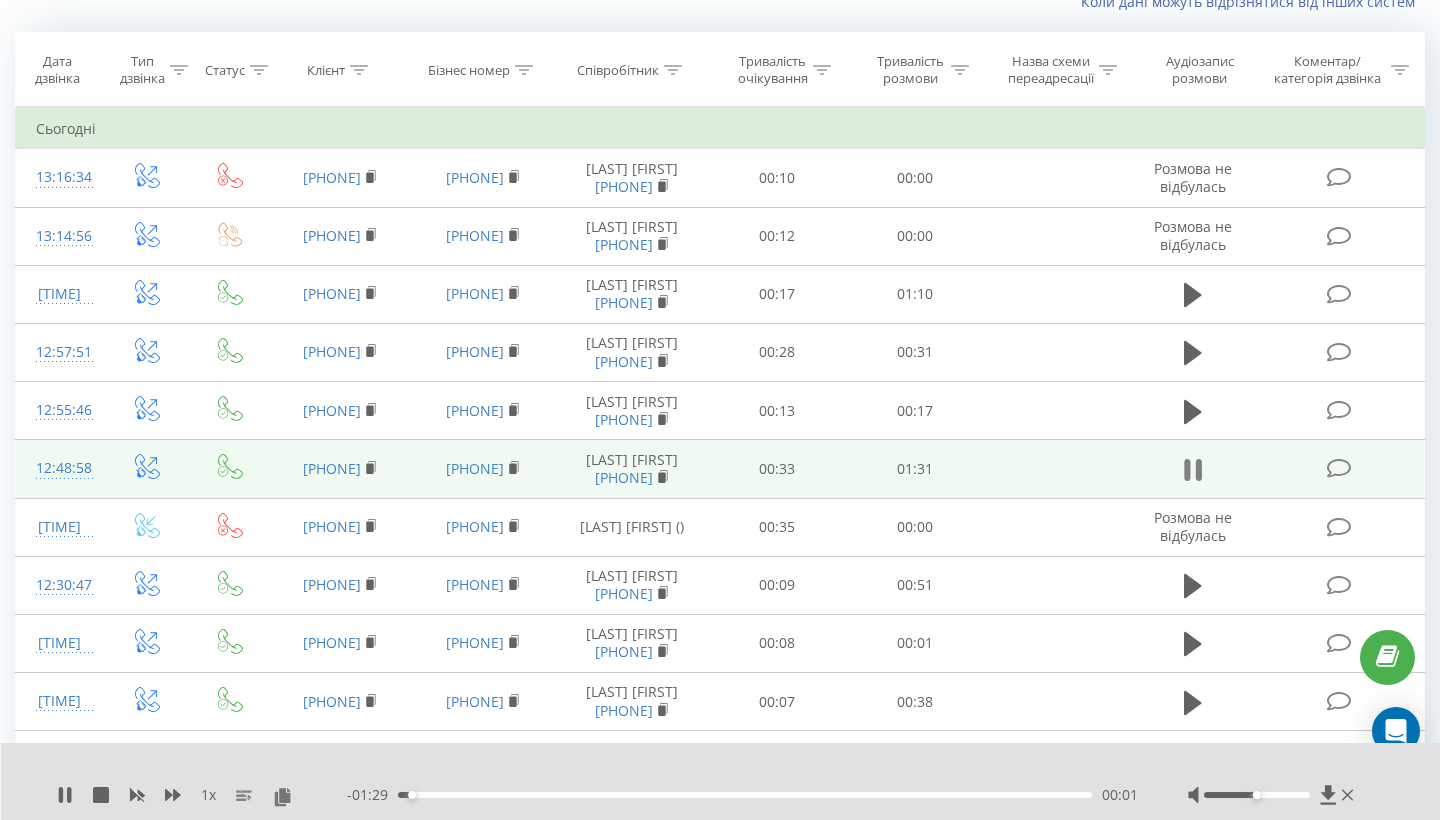 click 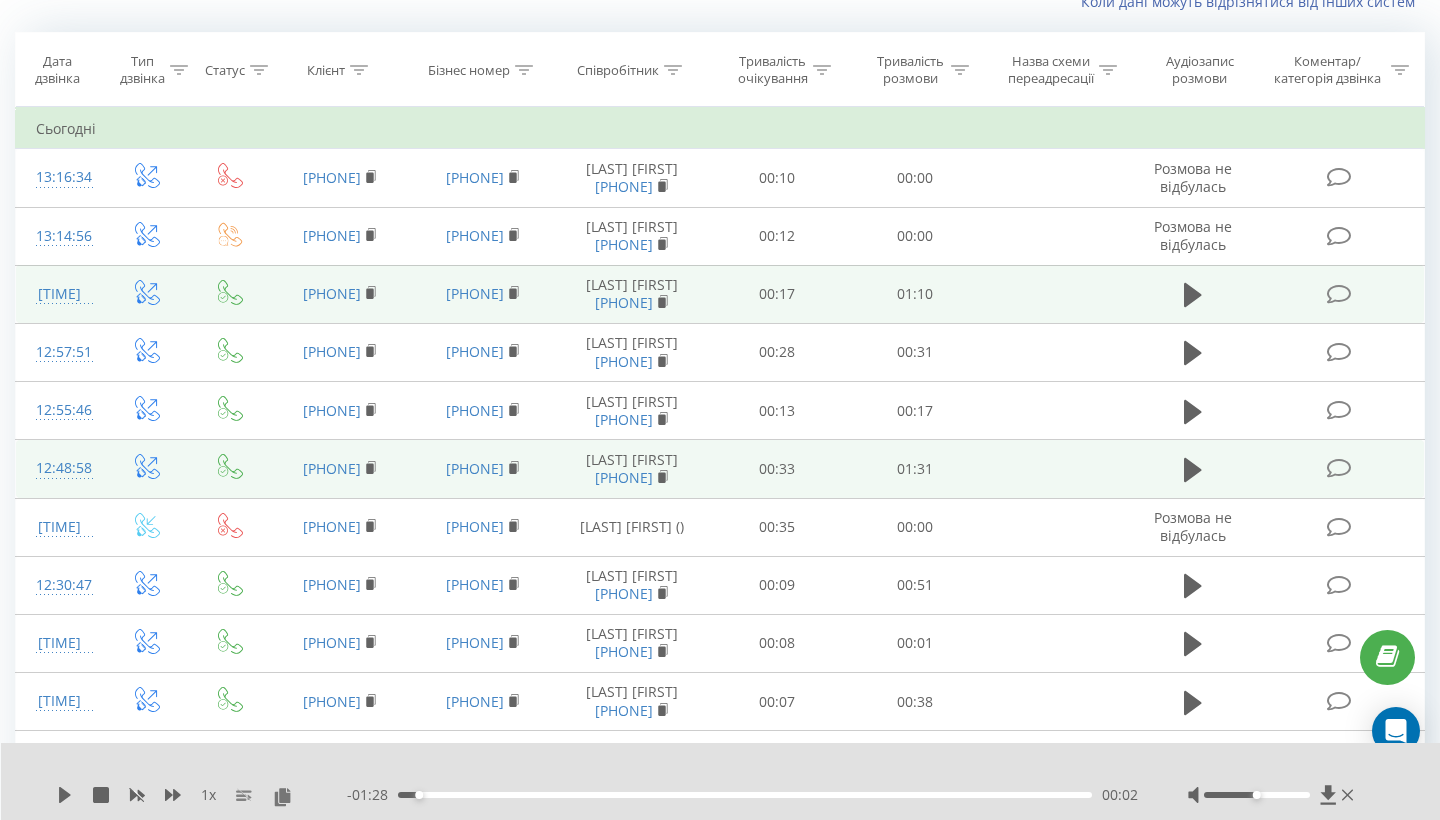 click on "Садкова Христина 380671307711" at bounding box center (632, 352) 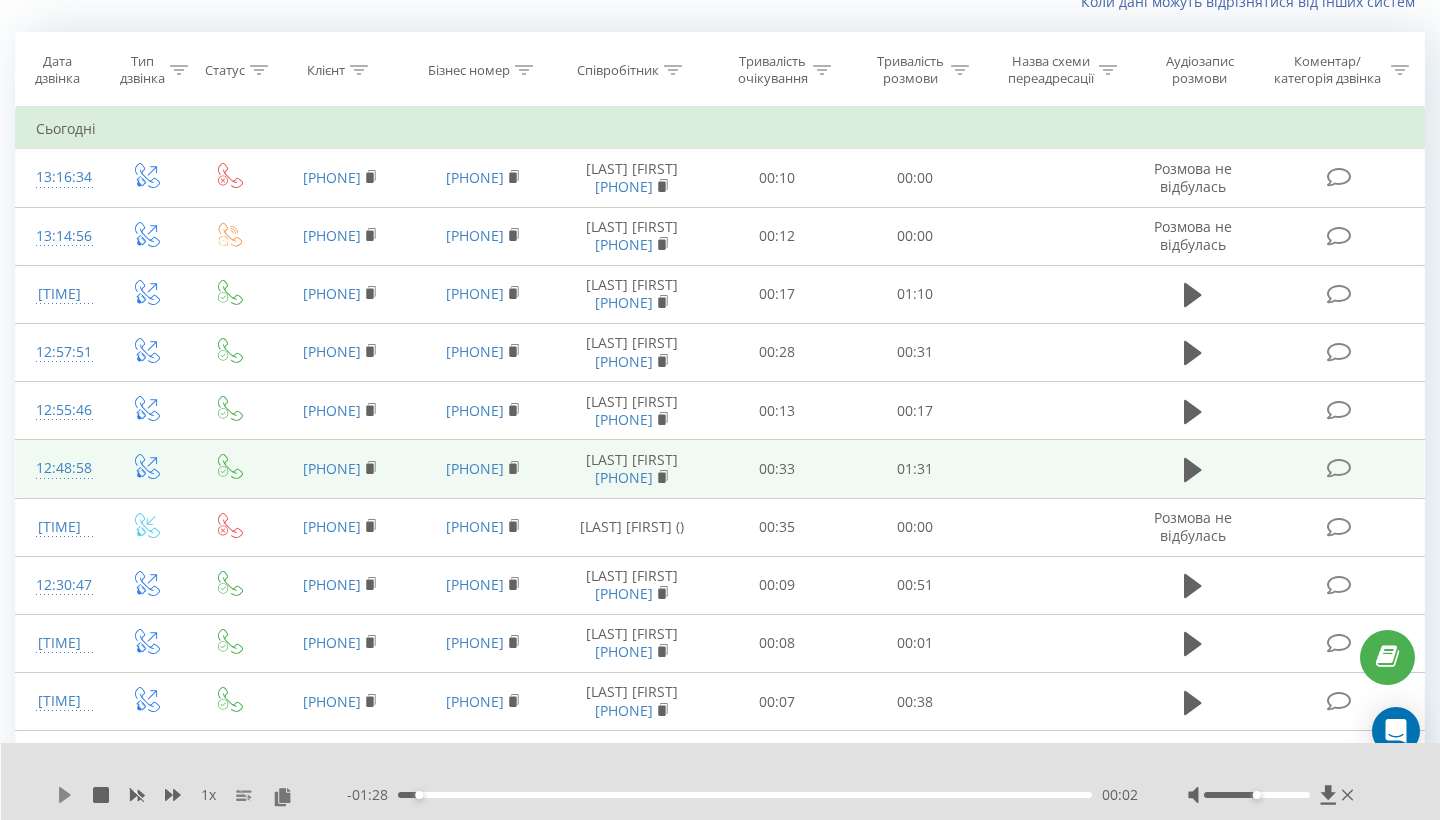 click 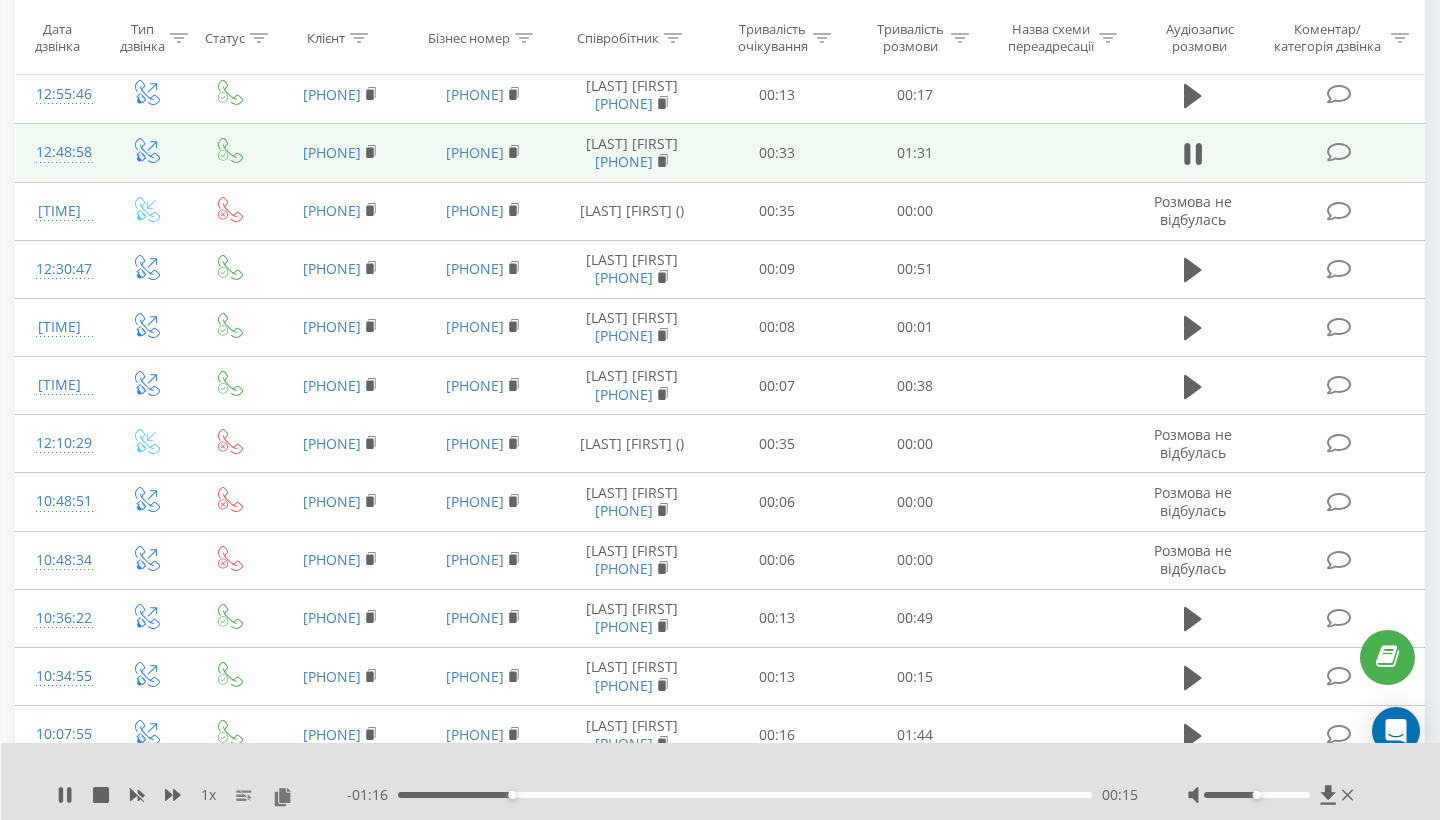 scroll, scrollTop: 508, scrollLeft: 0, axis: vertical 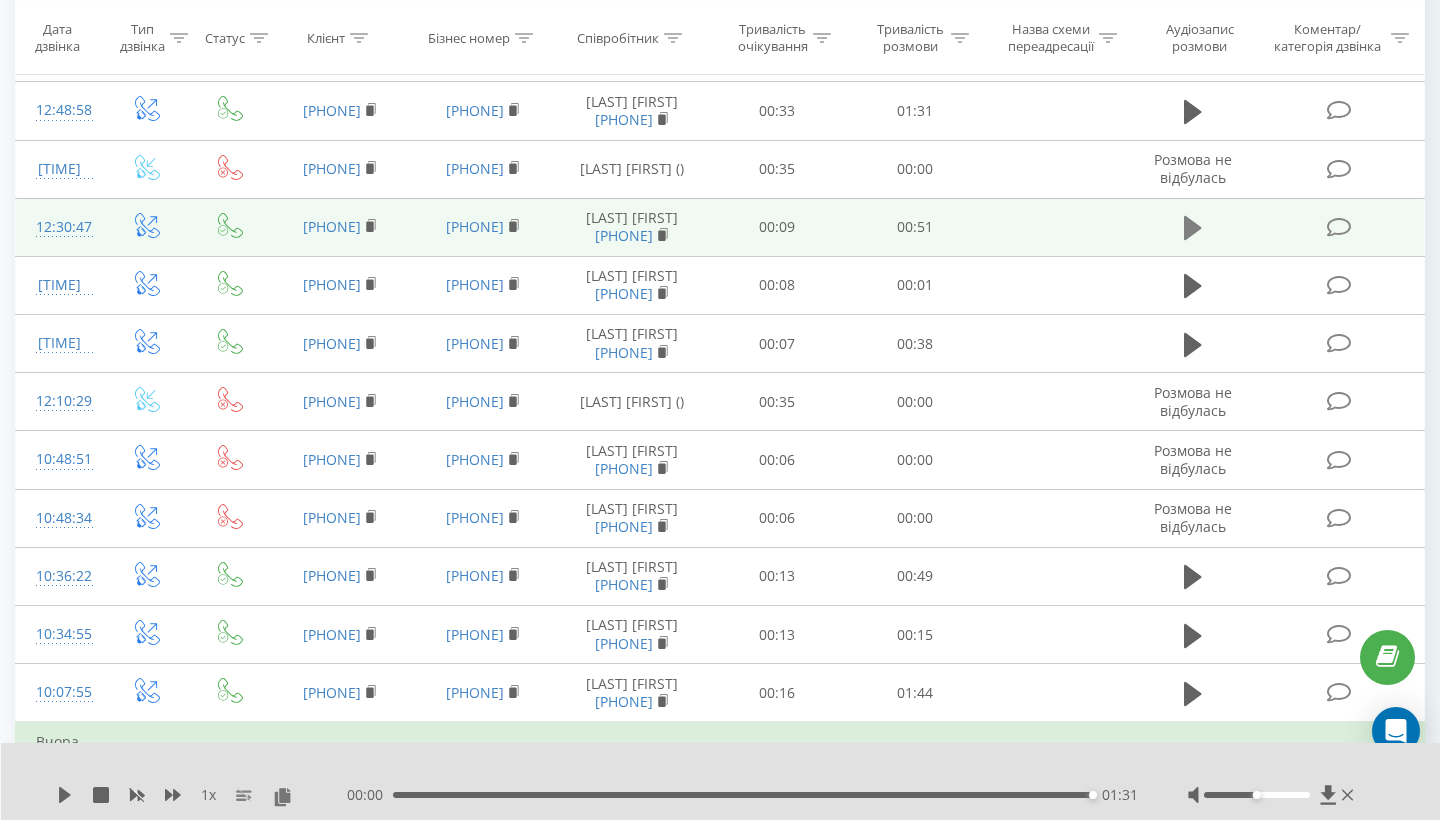 click at bounding box center [1193, 228] 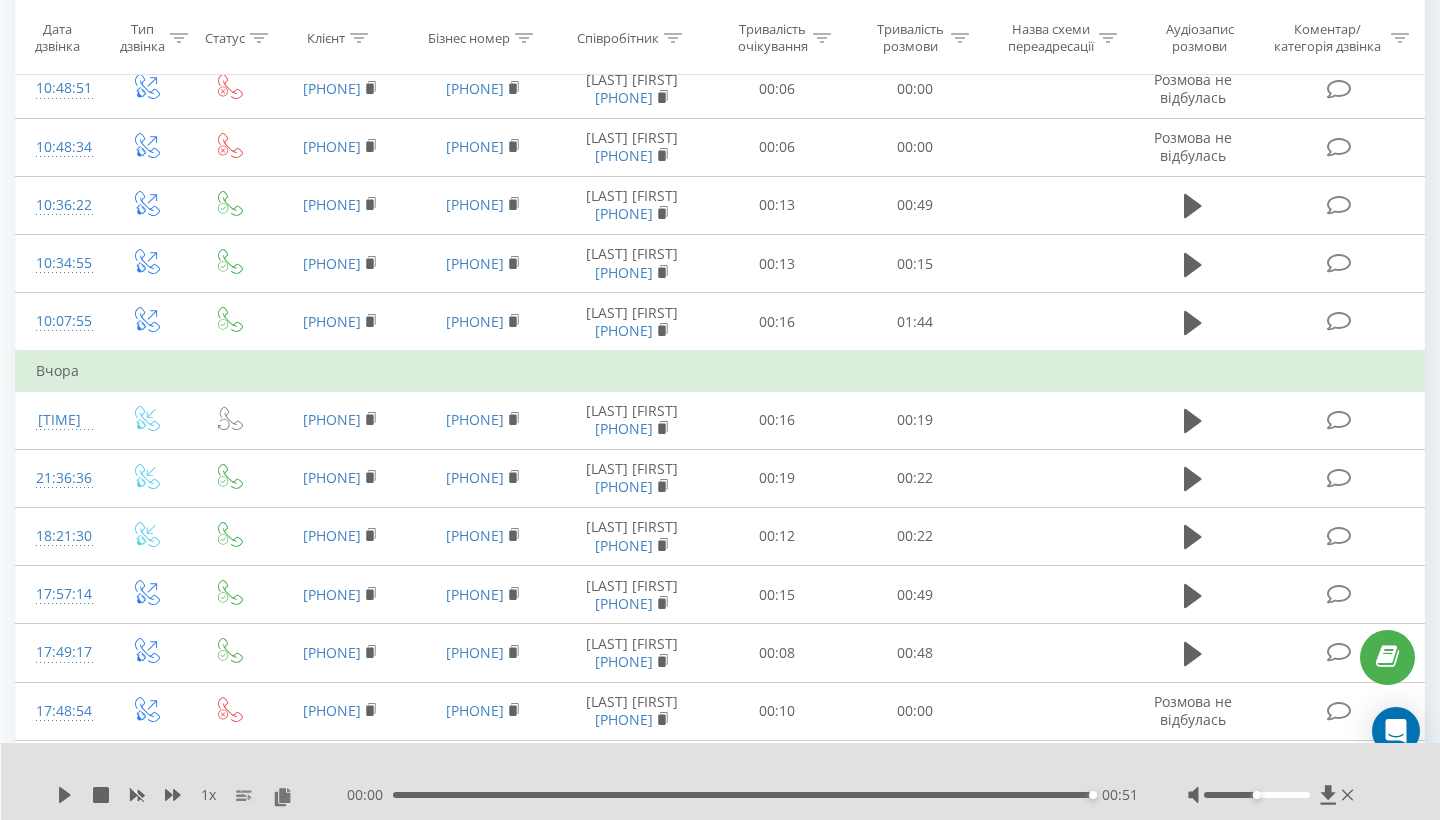 scroll, scrollTop: 924, scrollLeft: 0, axis: vertical 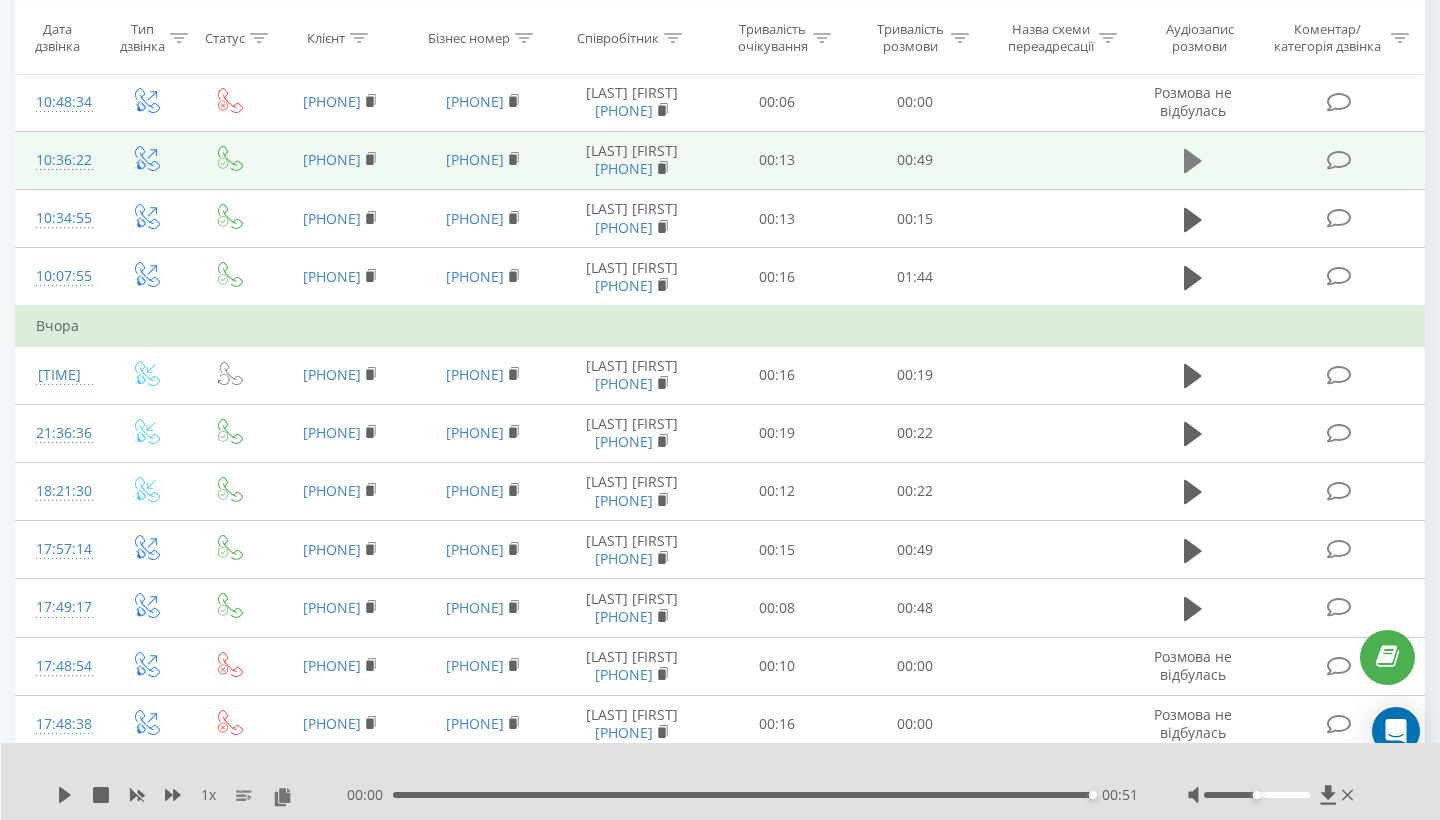 click 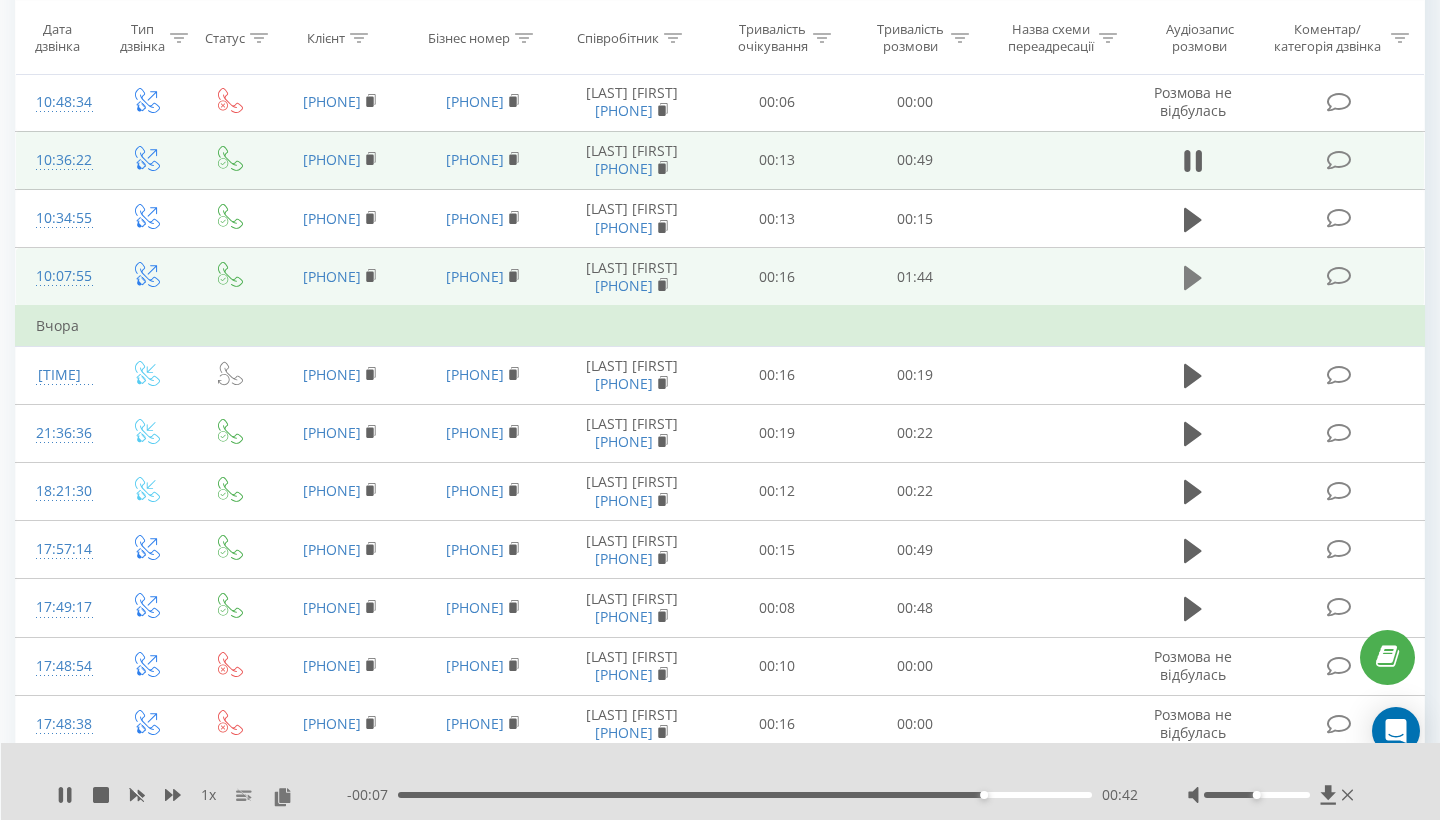 click 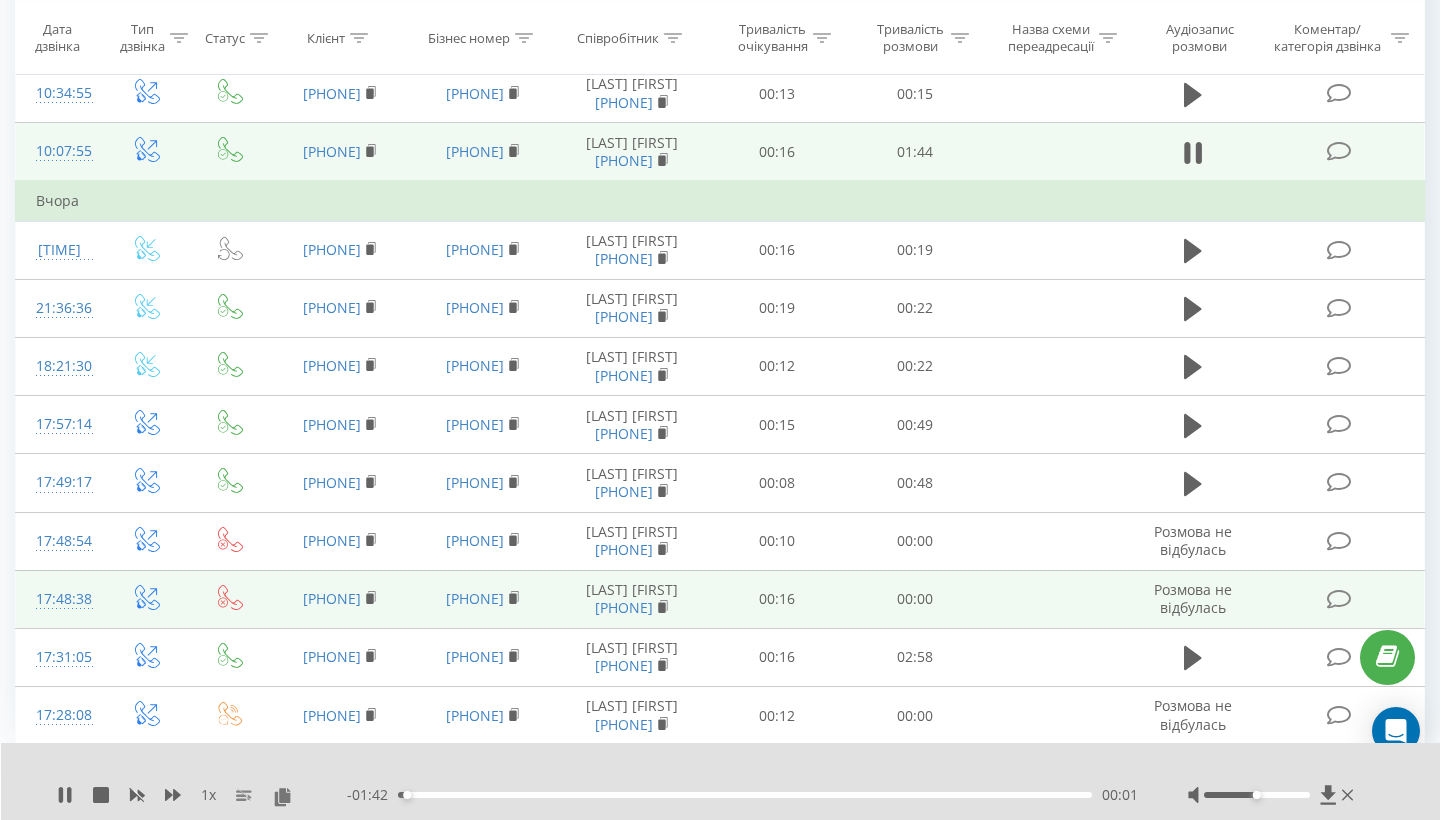 scroll, scrollTop: 1086, scrollLeft: 0, axis: vertical 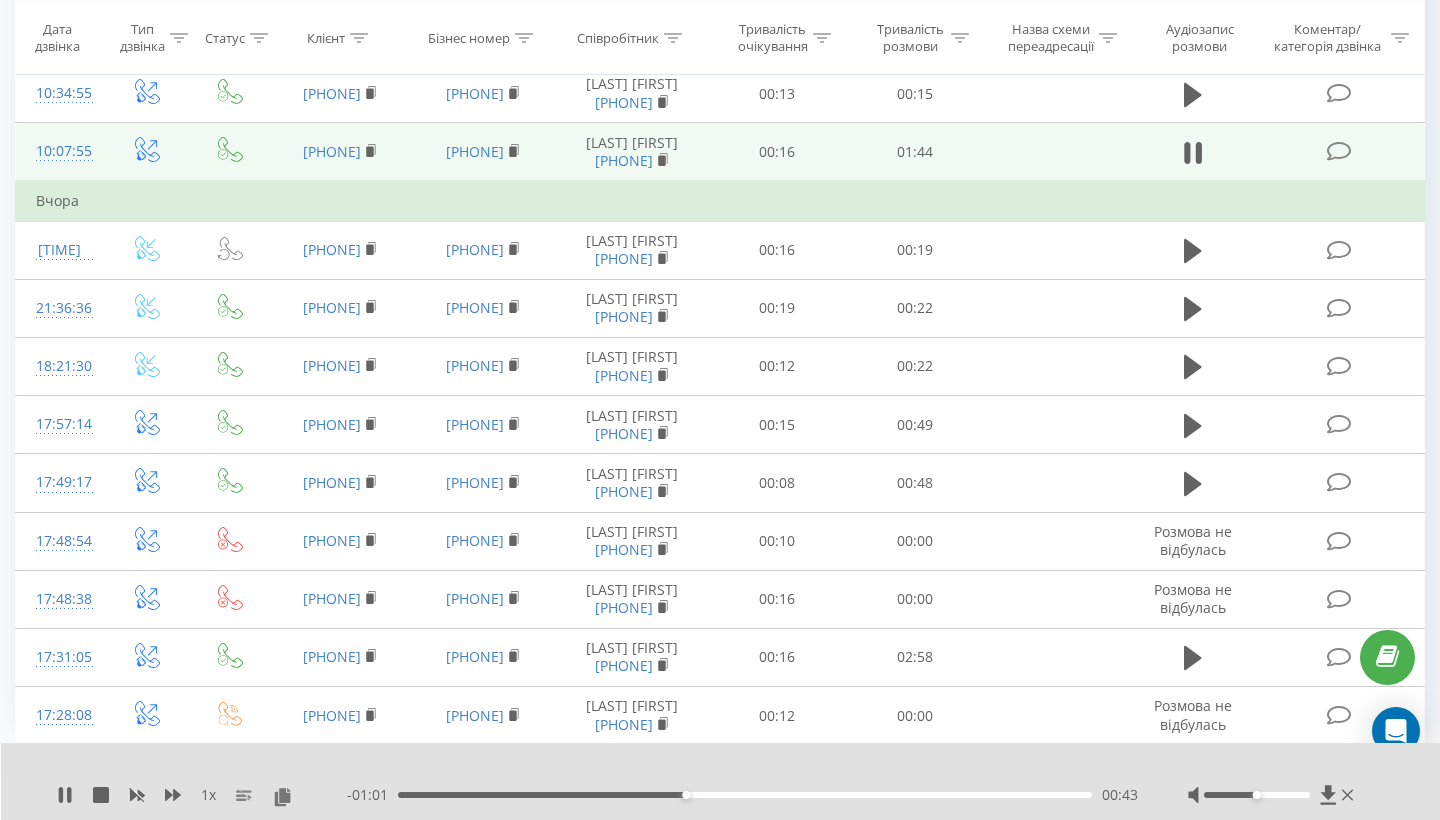 click on "1 x" at bounding box center [208, 795] 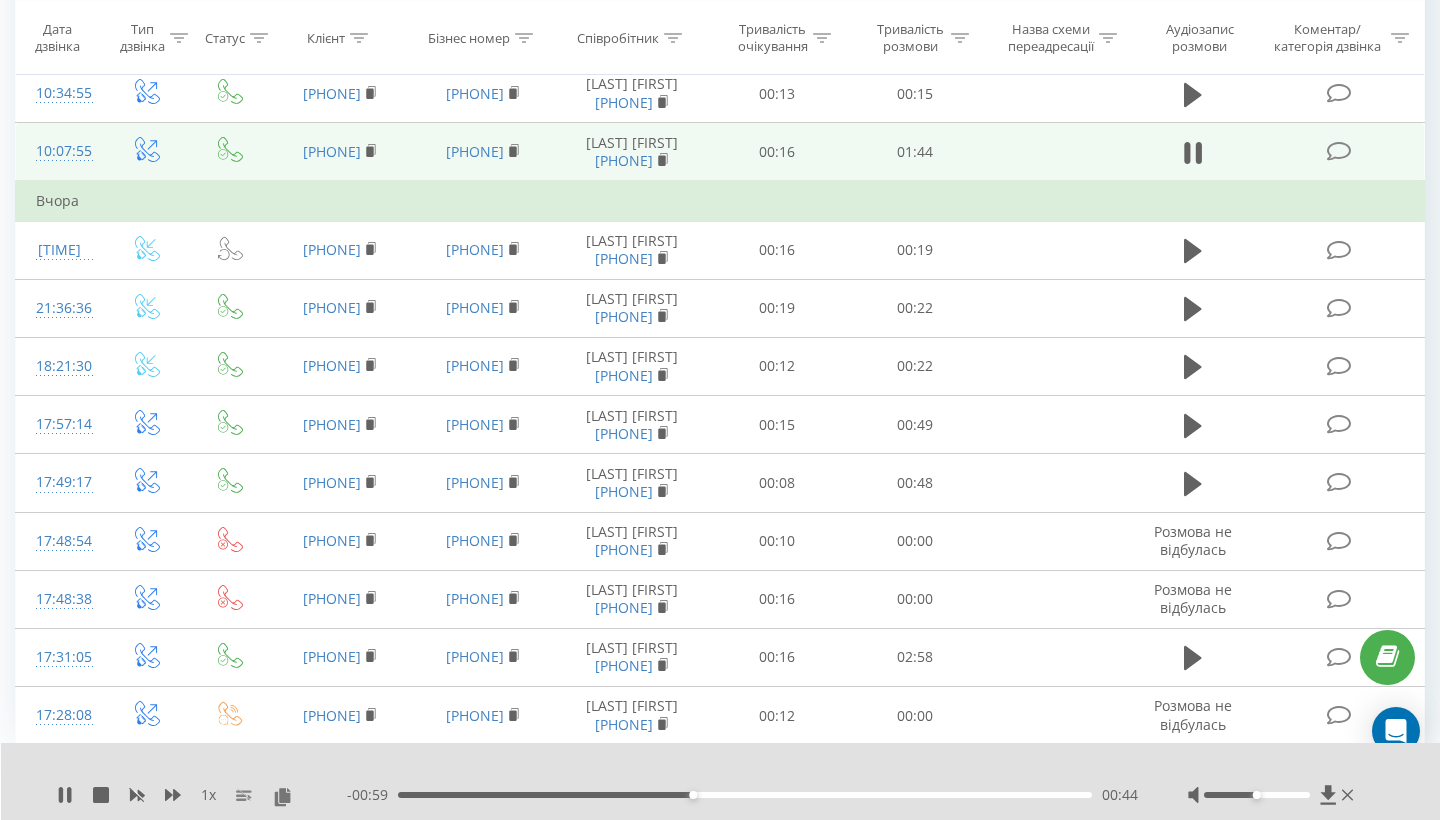 click on "1 x" at bounding box center [208, 795] 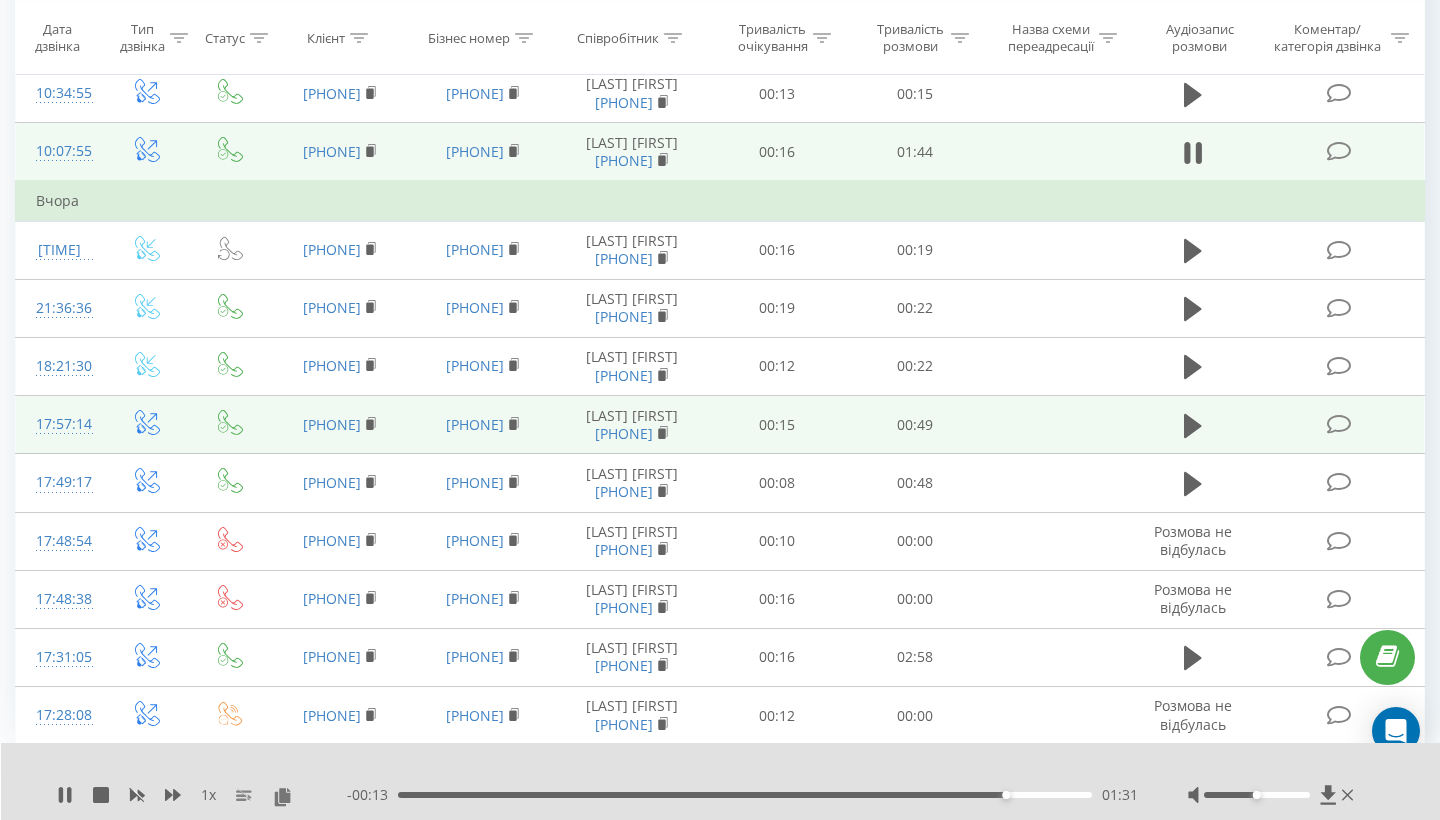 scroll, scrollTop: 1374, scrollLeft: 0, axis: vertical 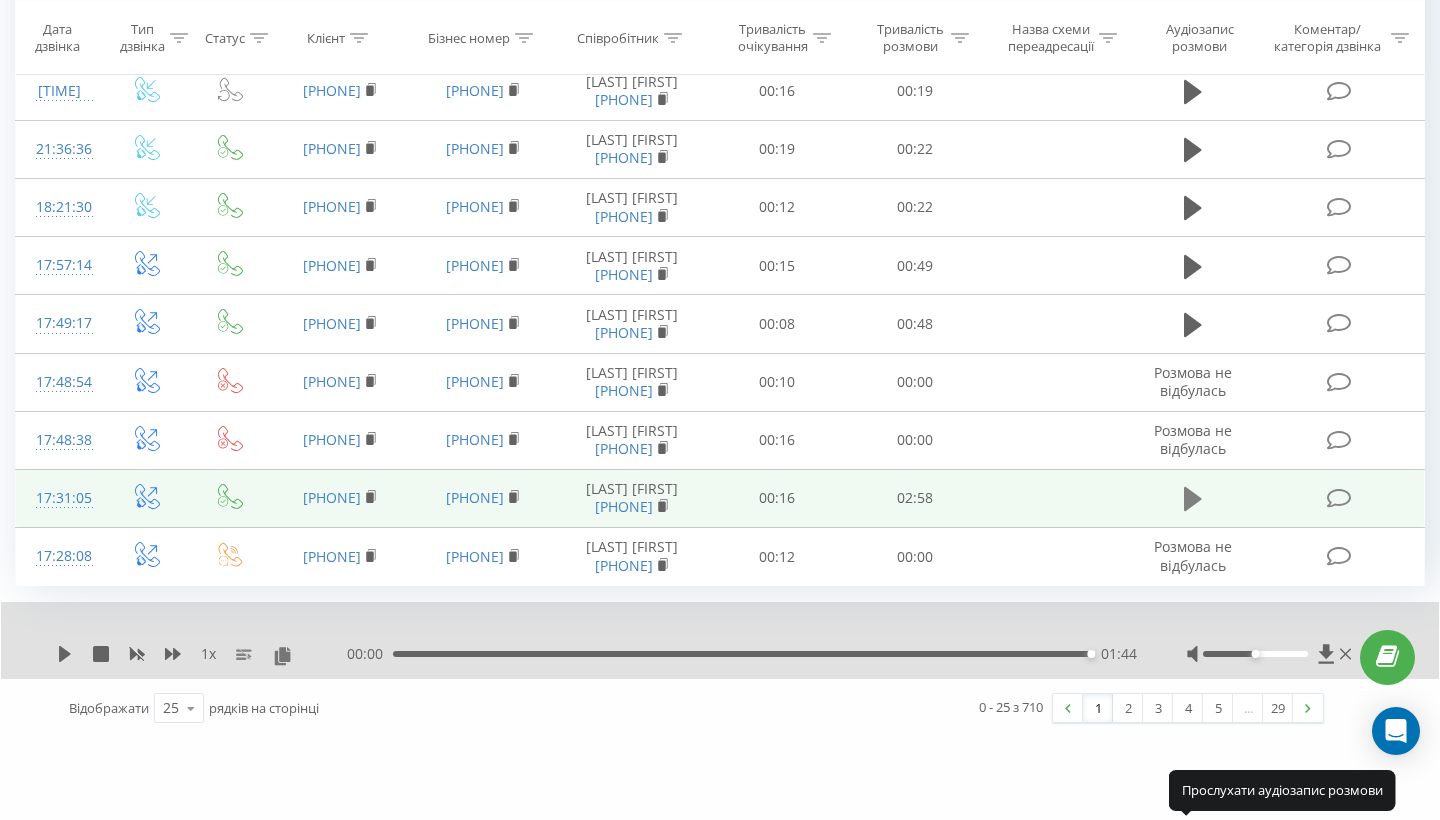 click 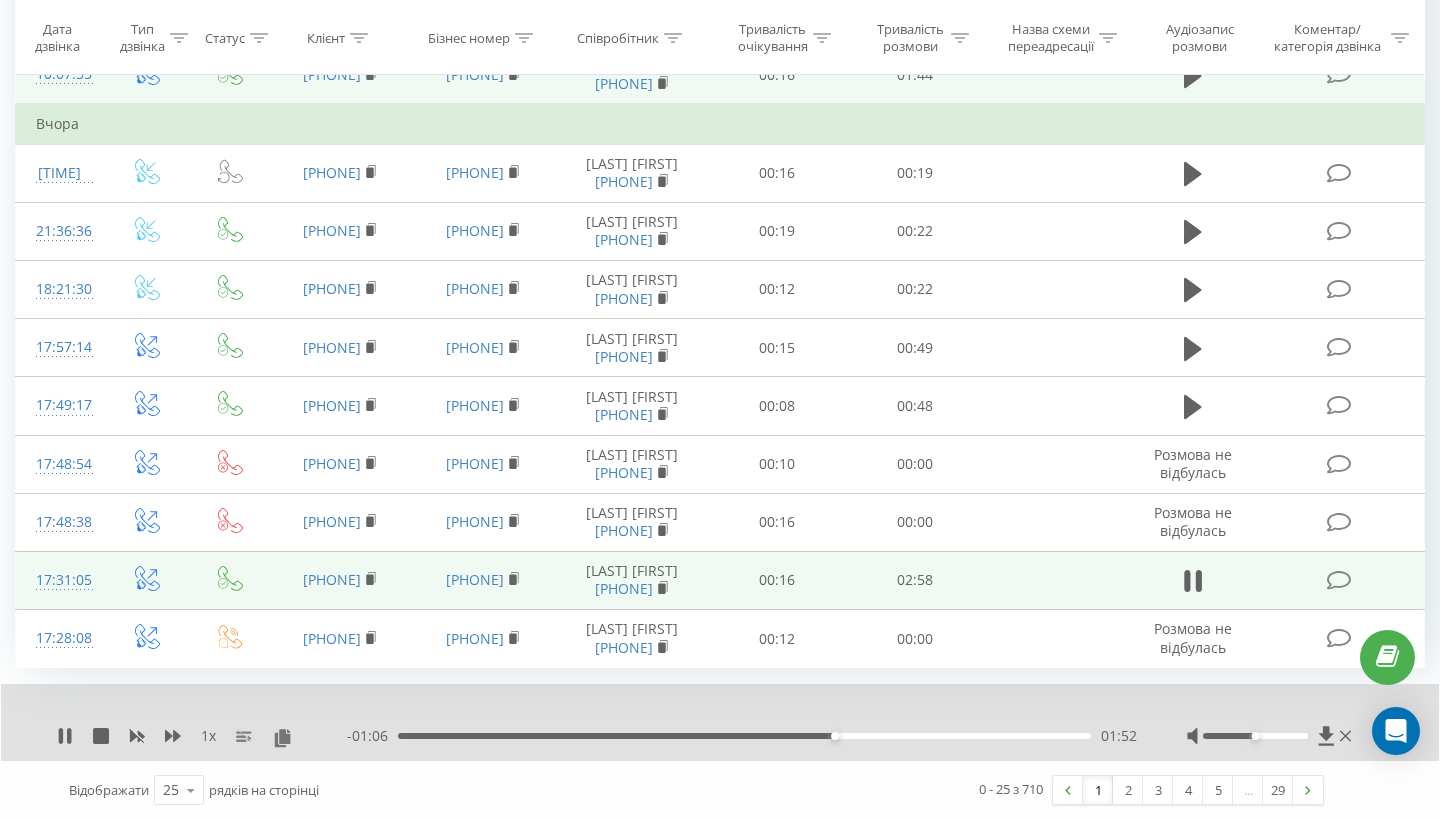 scroll, scrollTop: 1483, scrollLeft: 0, axis: vertical 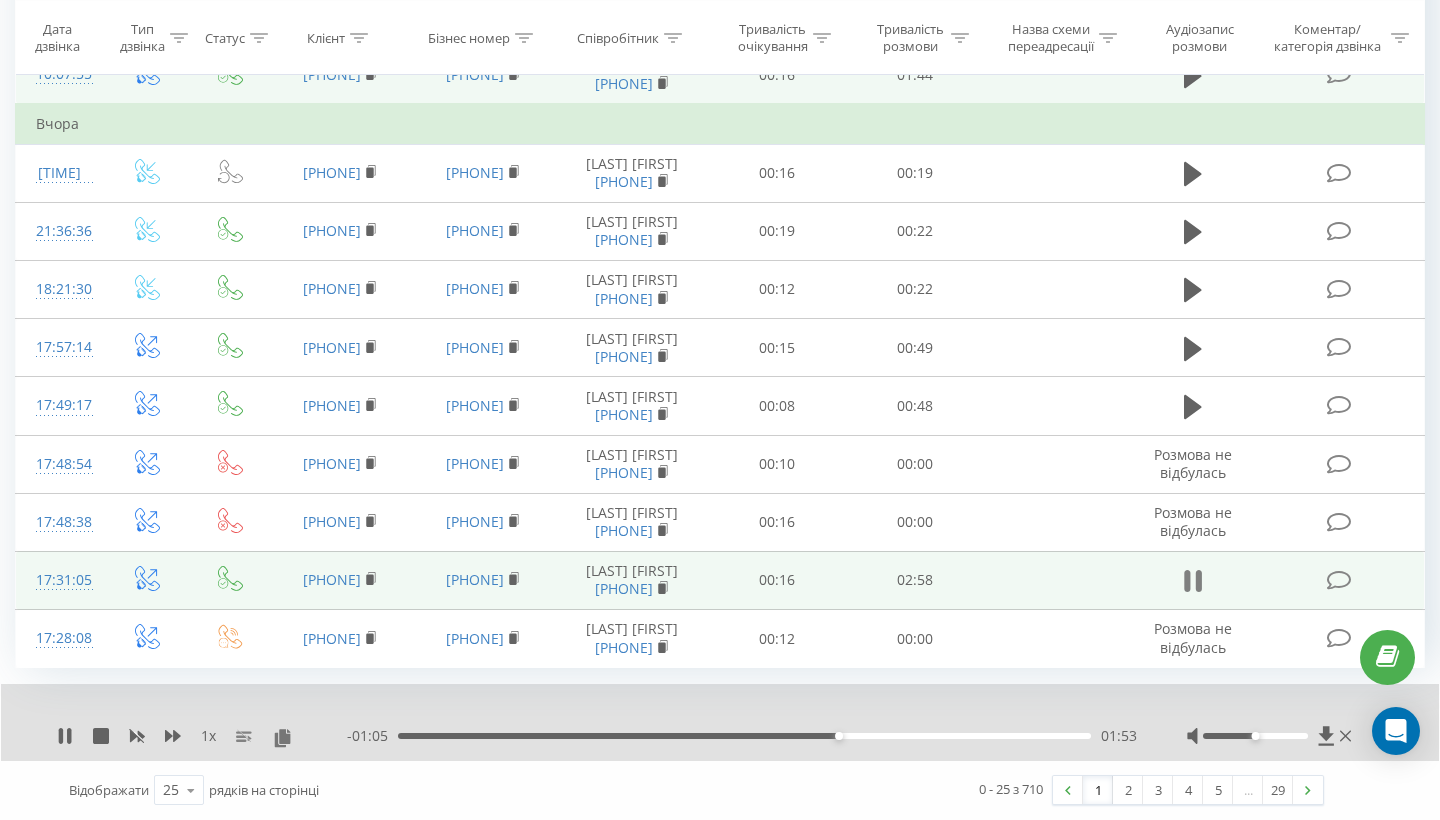 click 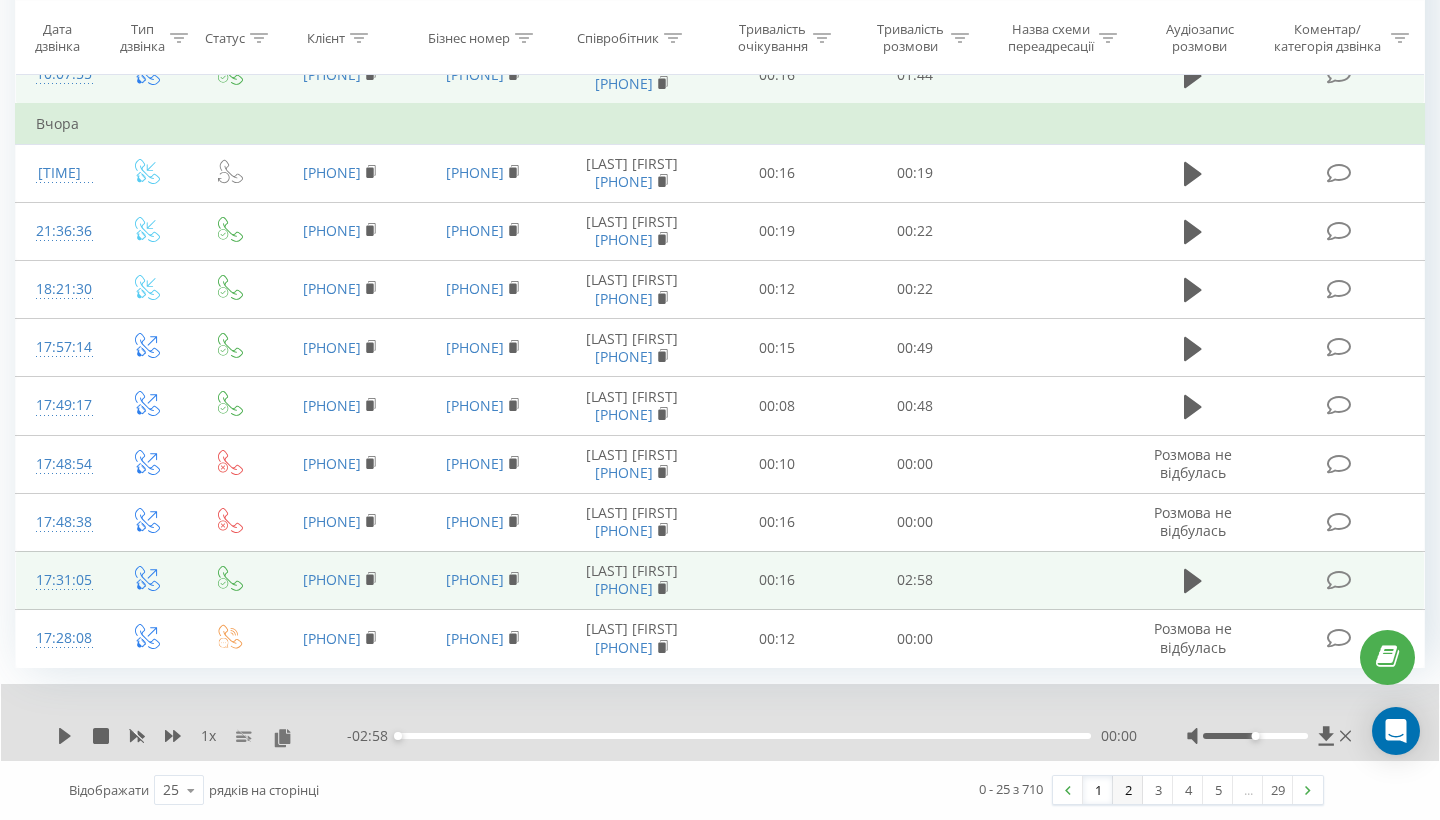 click on "2" at bounding box center [1128, 790] 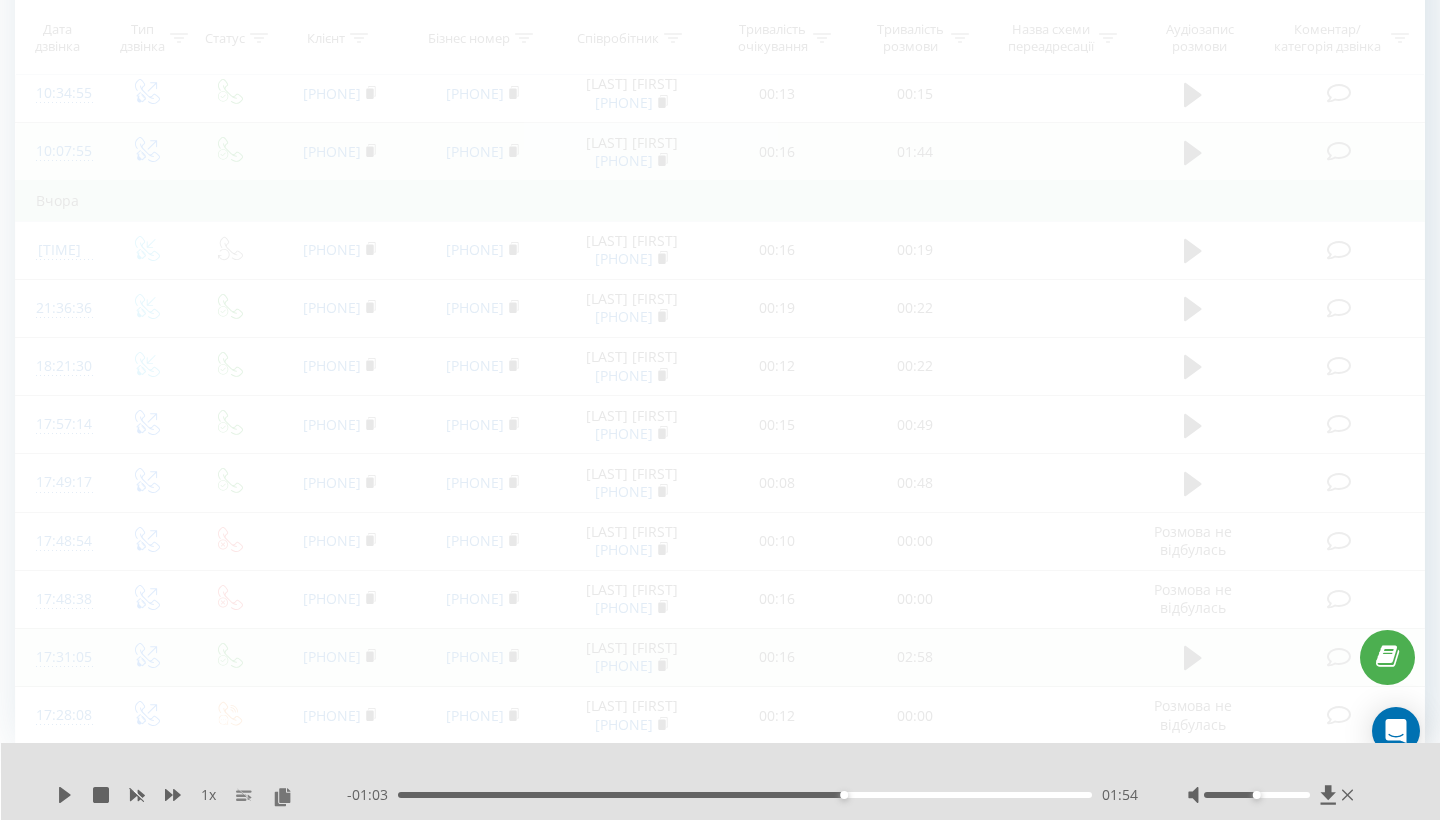 scroll, scrollTop: 151, scrollLeft: 0, axis: vertical 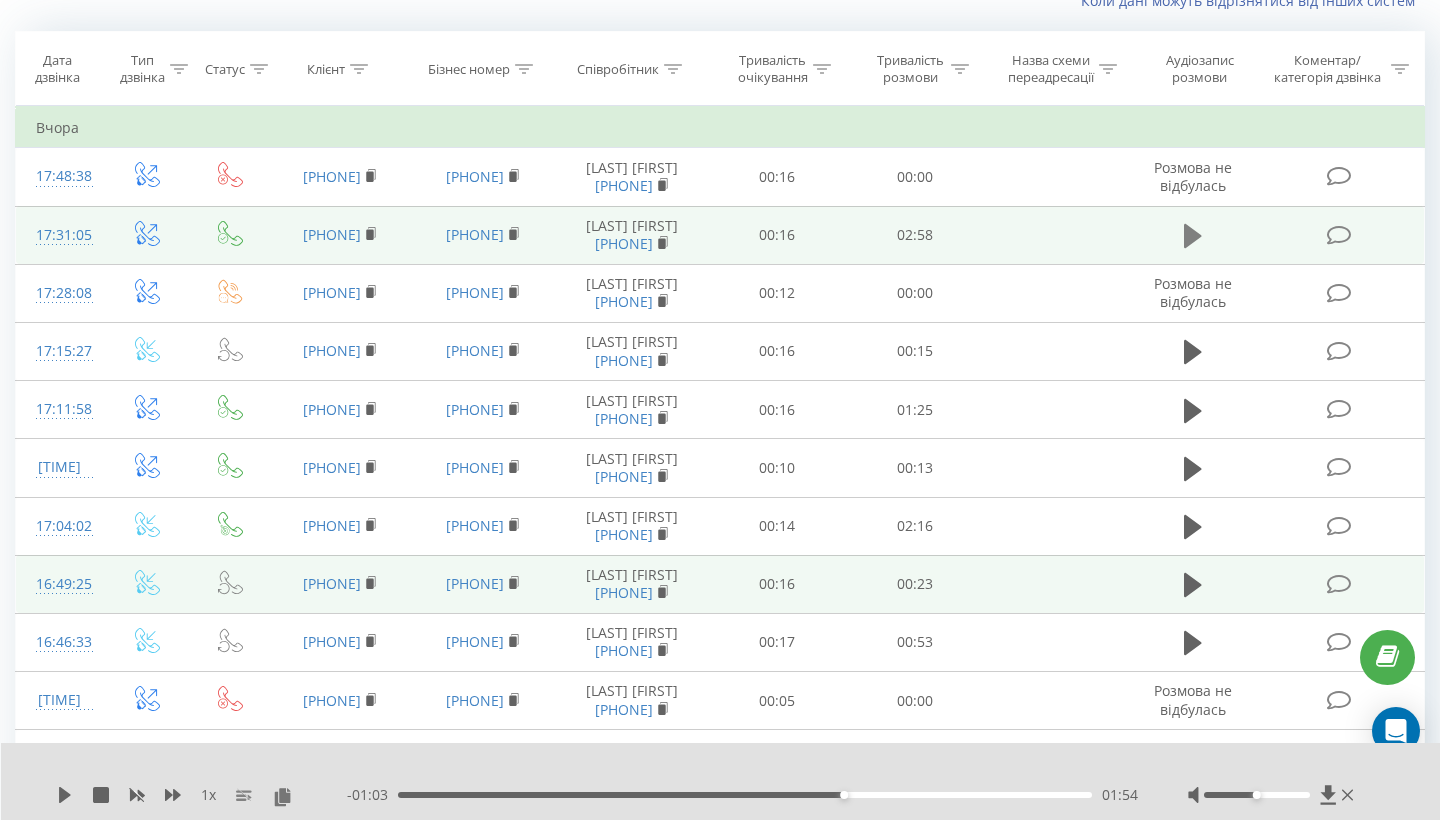click at bounding box center (1193, 236) 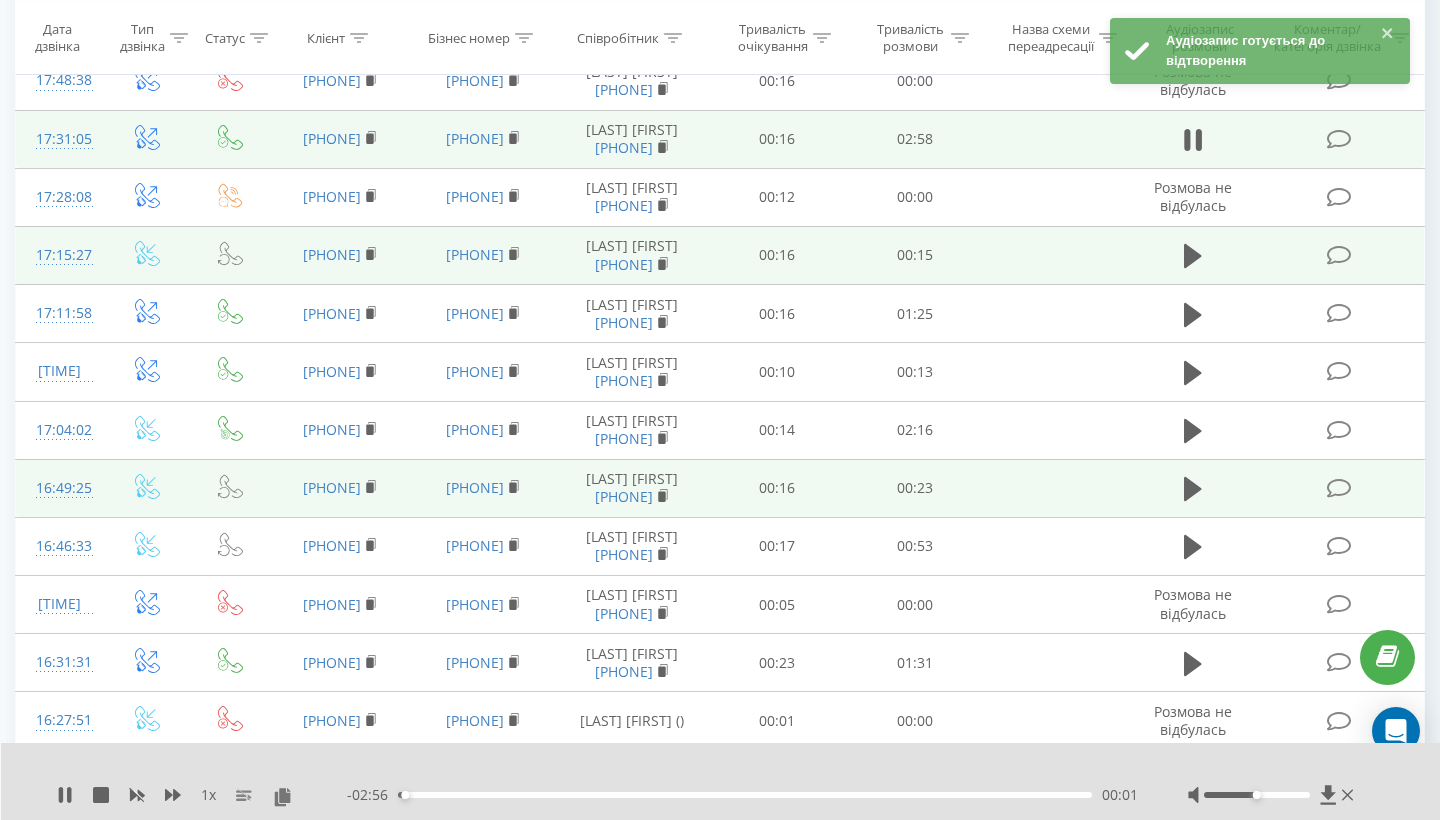 scroll, scrollTop: 307, scrollLeft: 0, axis: vertical 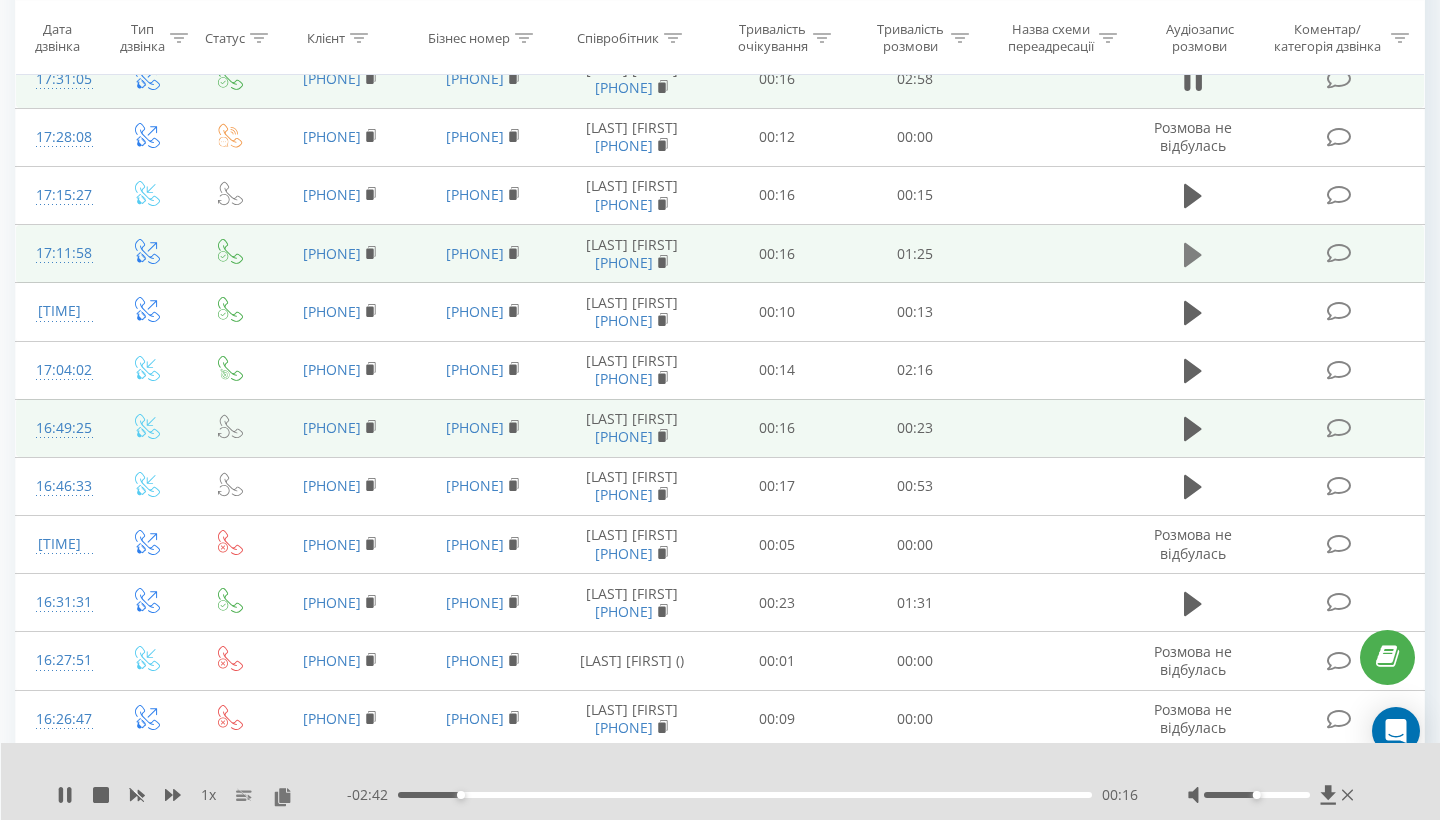click 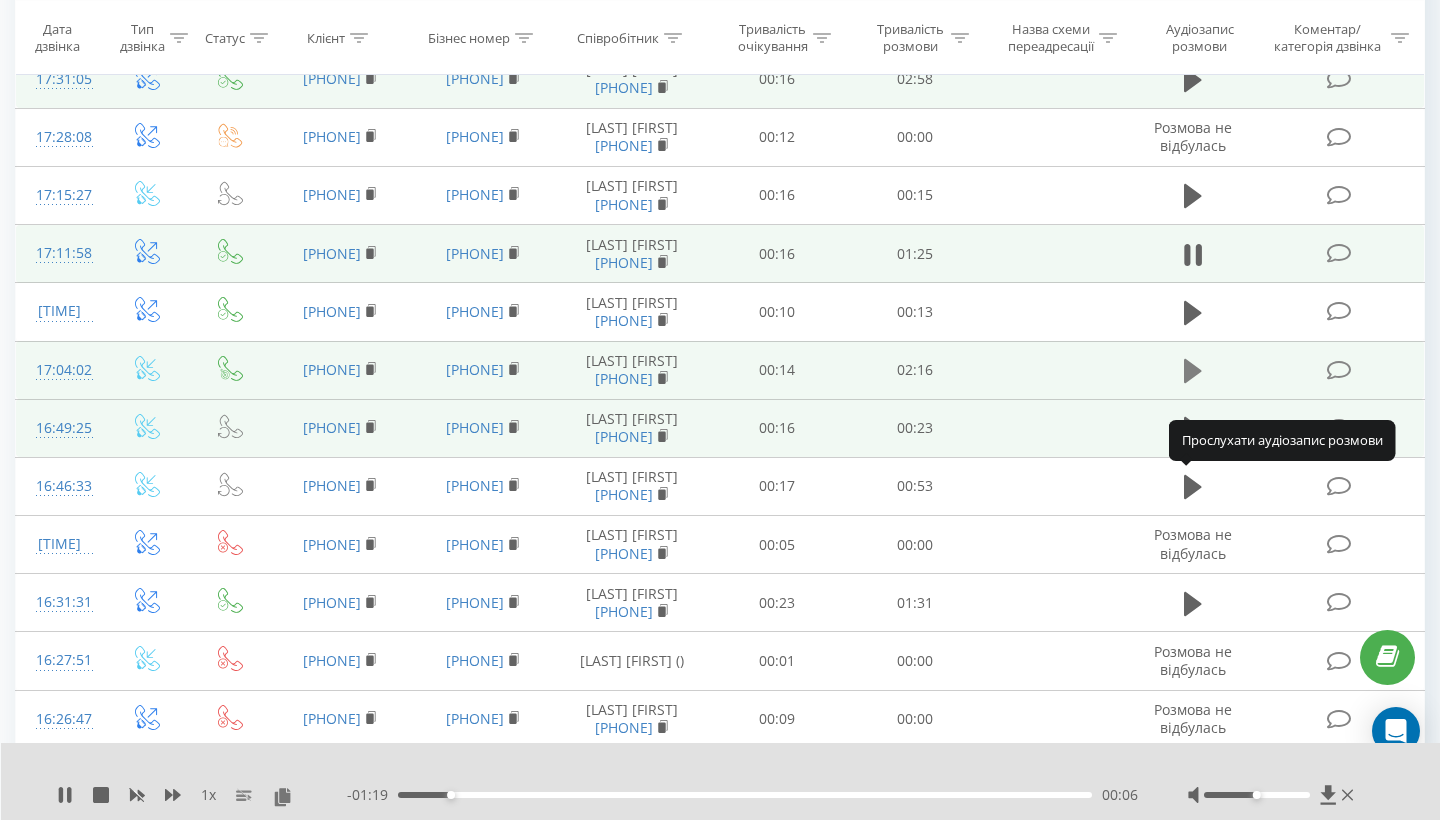 click 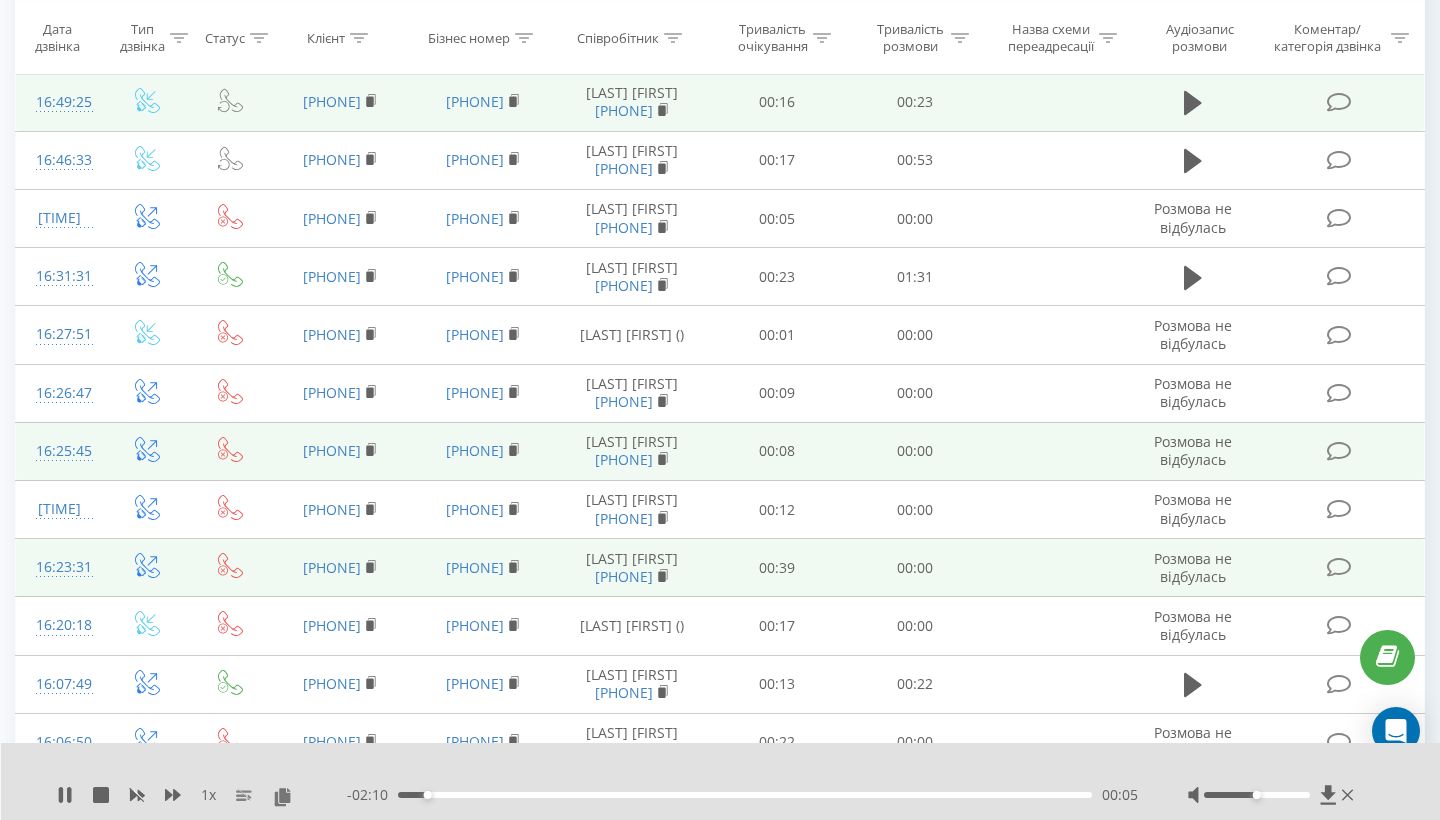 scroll, scrollTop: 590, scrollLeft: 0, axis: vertical 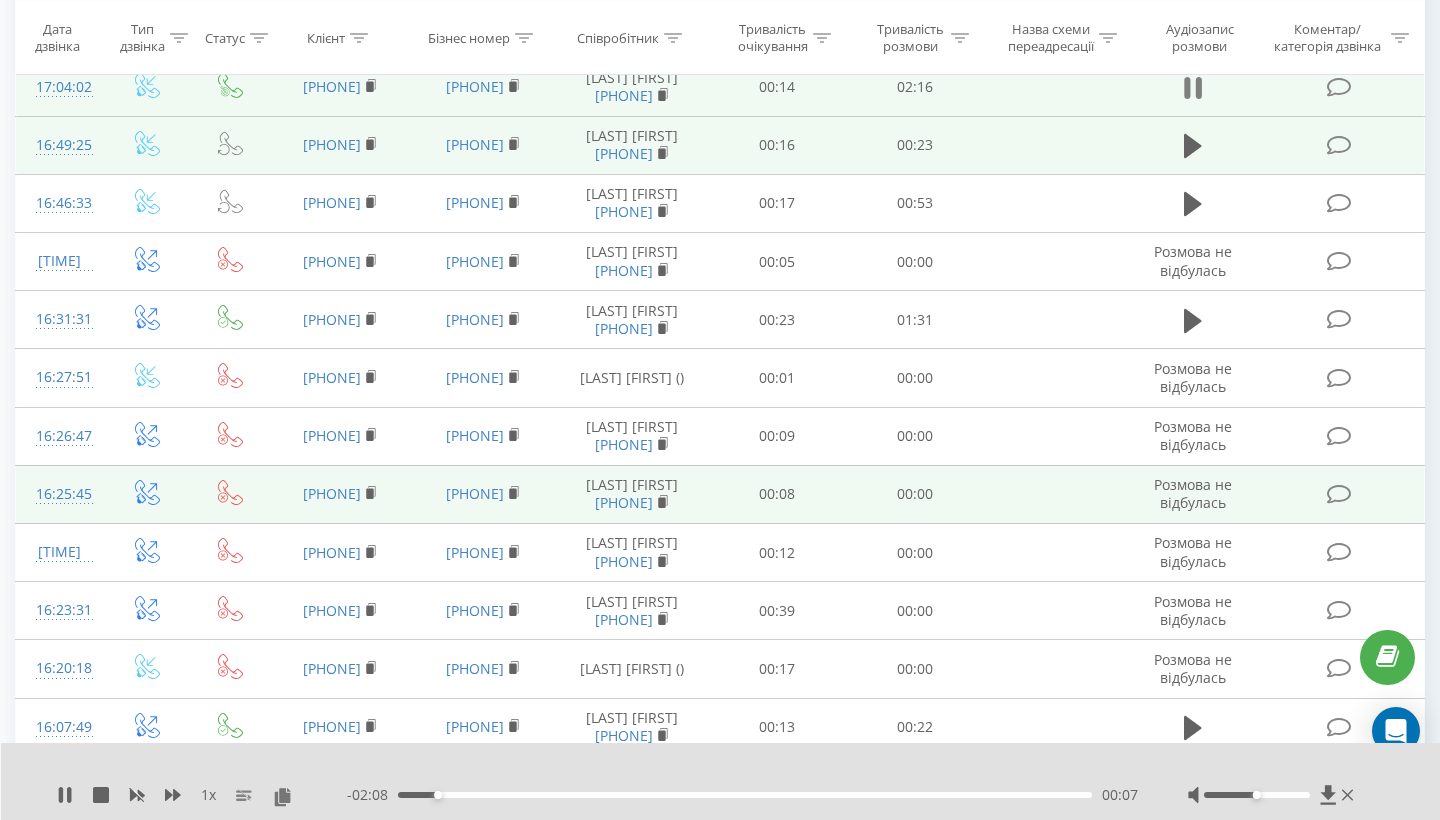 click 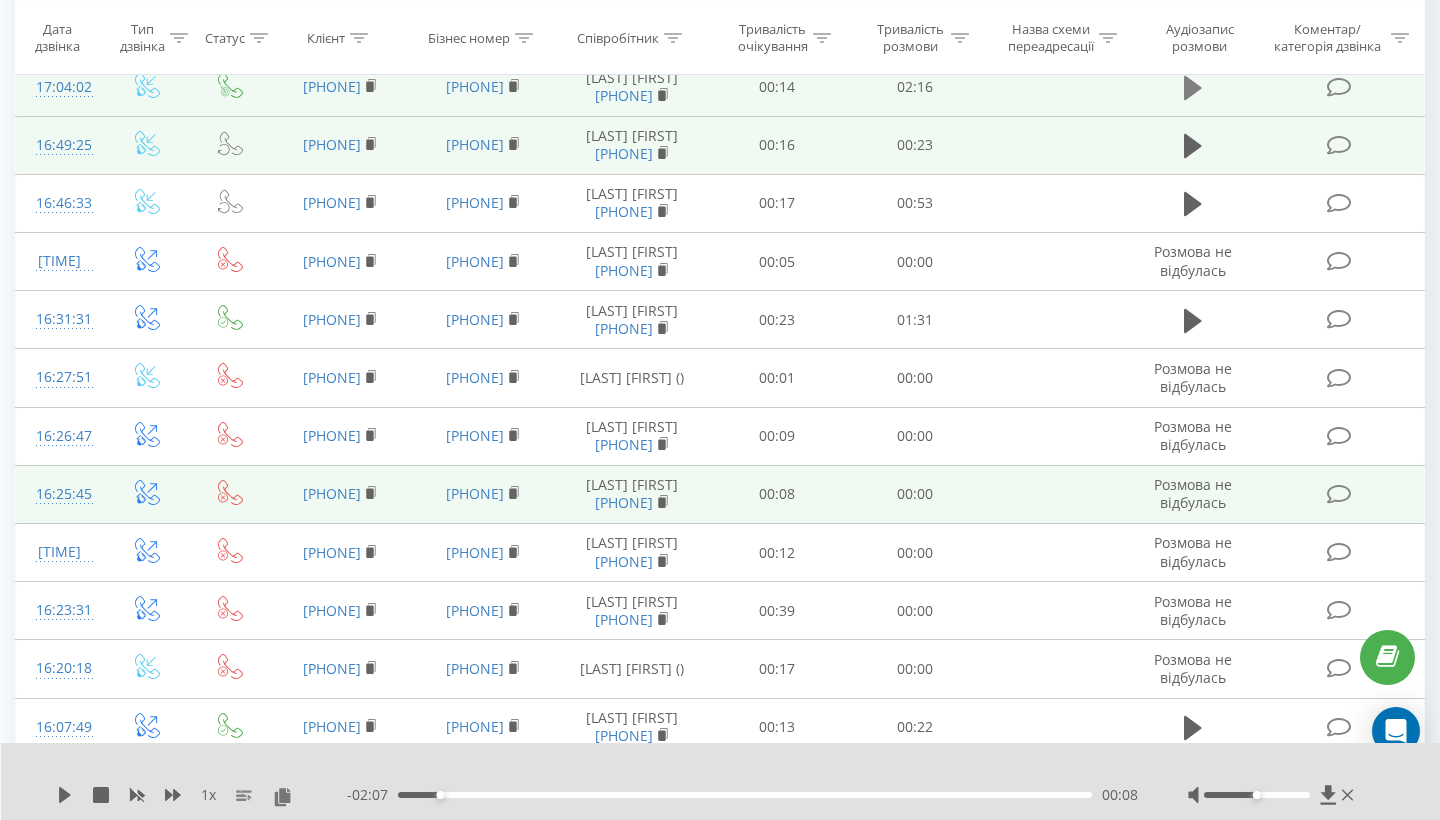 click 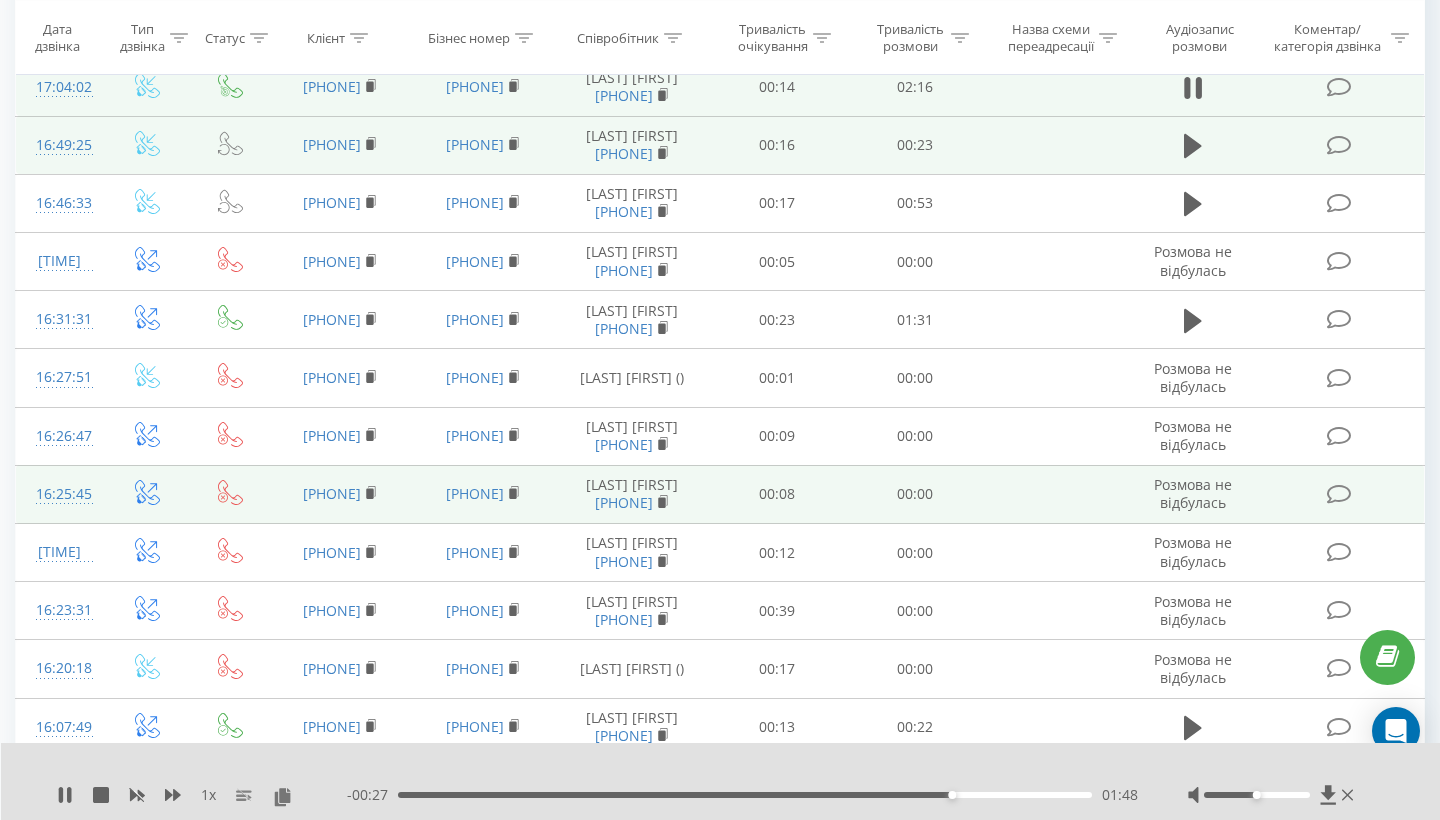 scroll, scrollTop: 594, scrollLeft: 0, axis: vertical 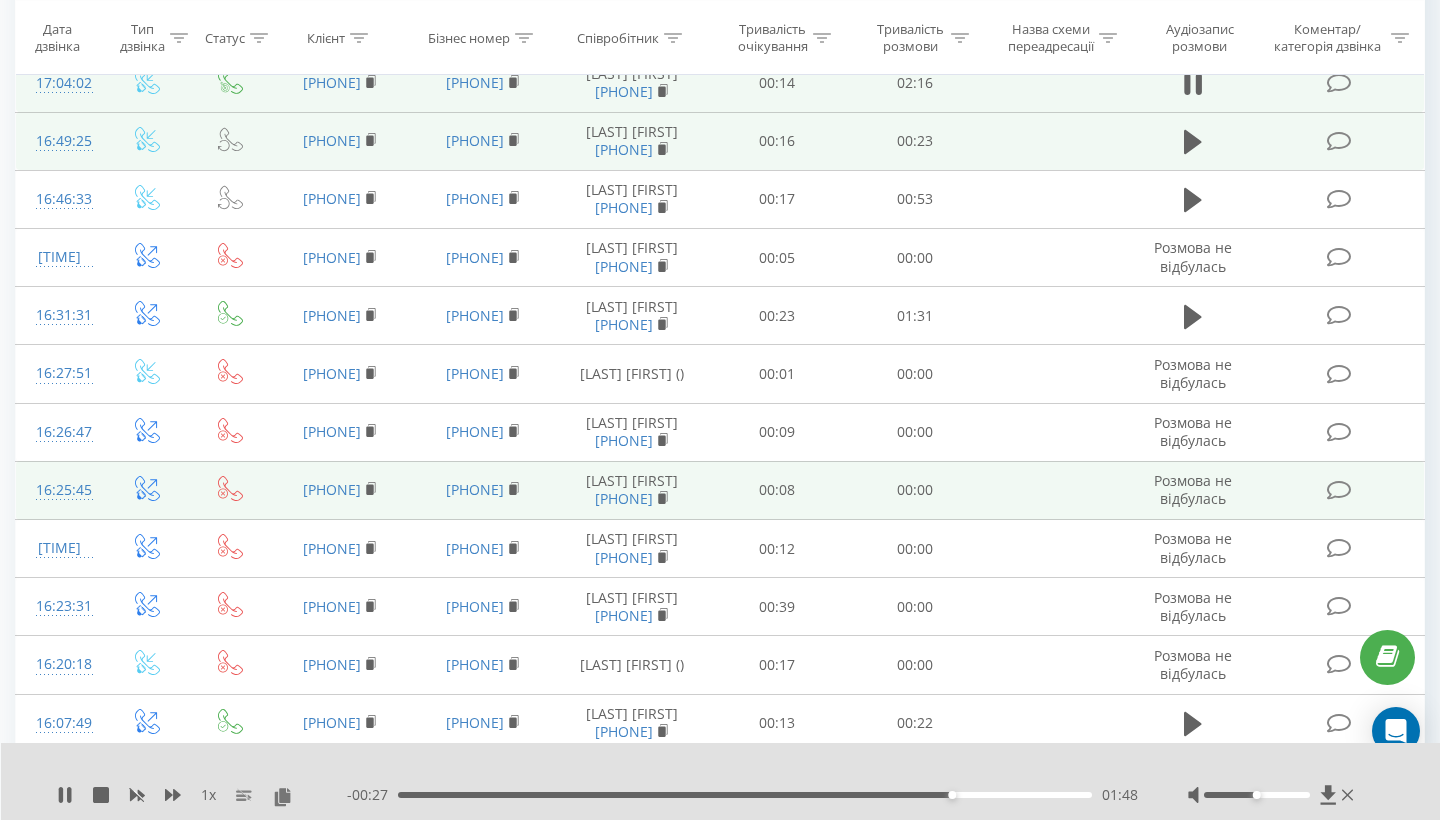 drag, startPoint x: 946, startPoint y: 797, endPoint x: 453, endPoint y: 796, distance: 493.001 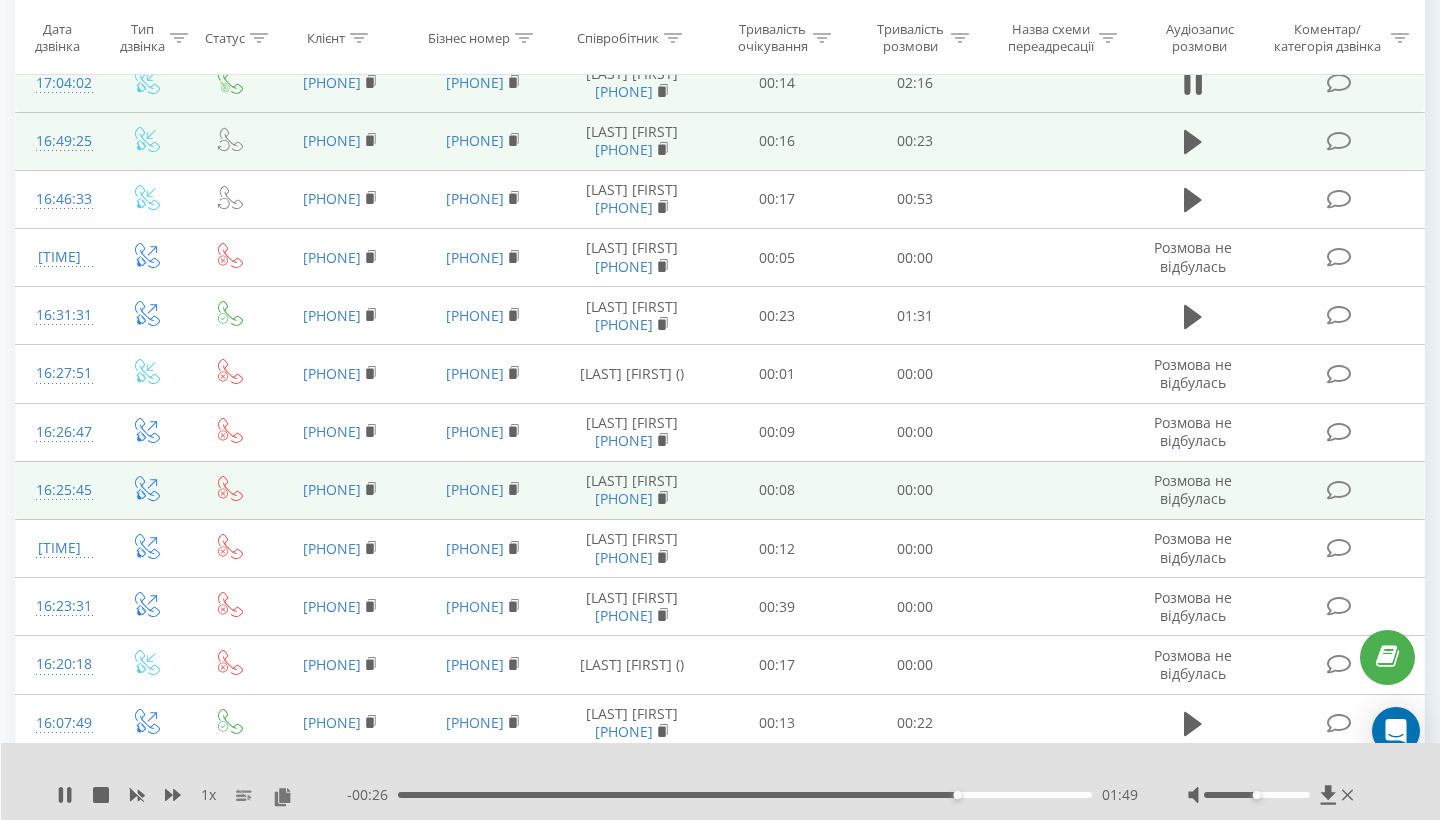 click on "01:49" at bounding box center [745, 795] 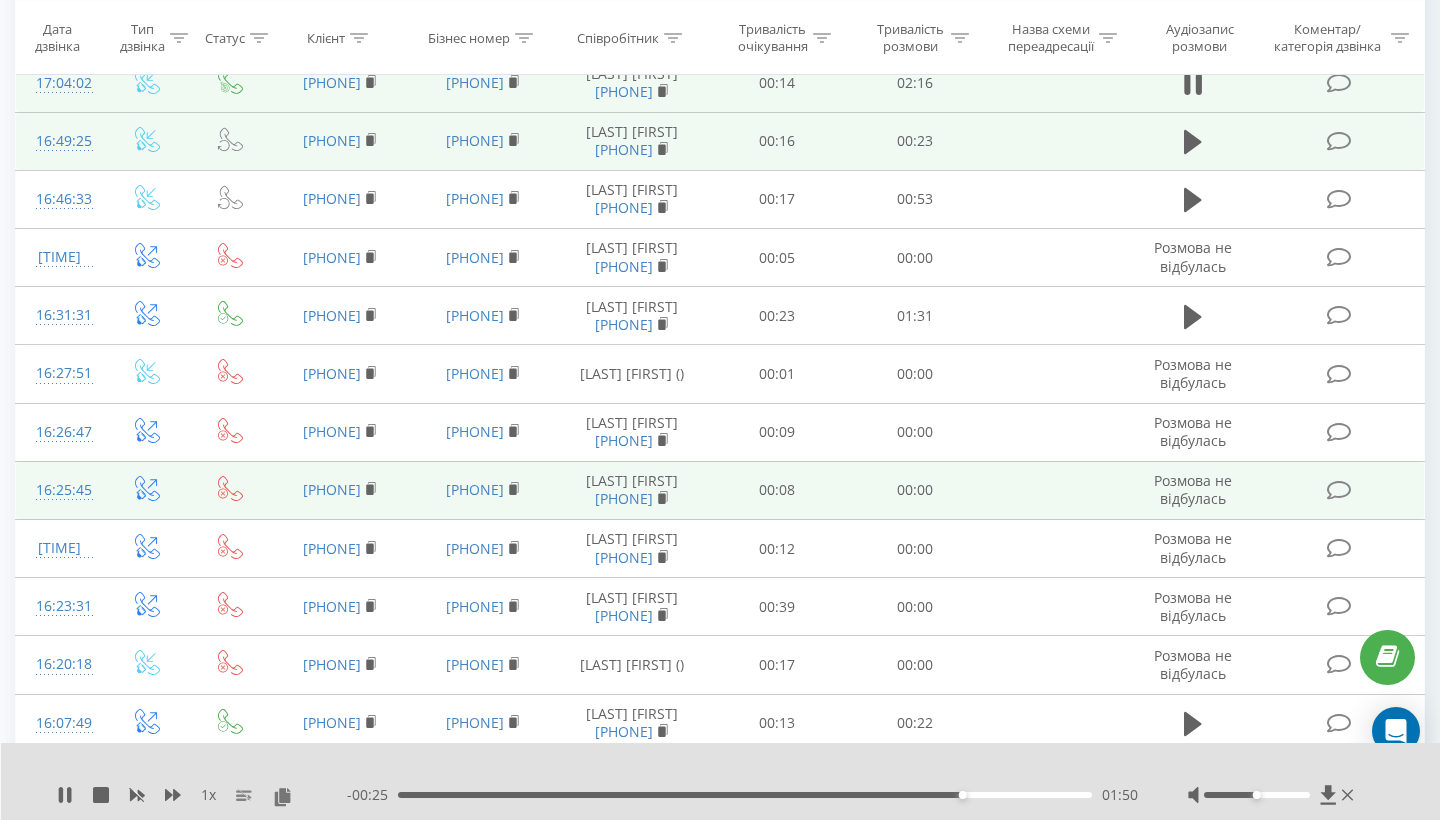 click on "01:50" at bounding box center [745, 795] 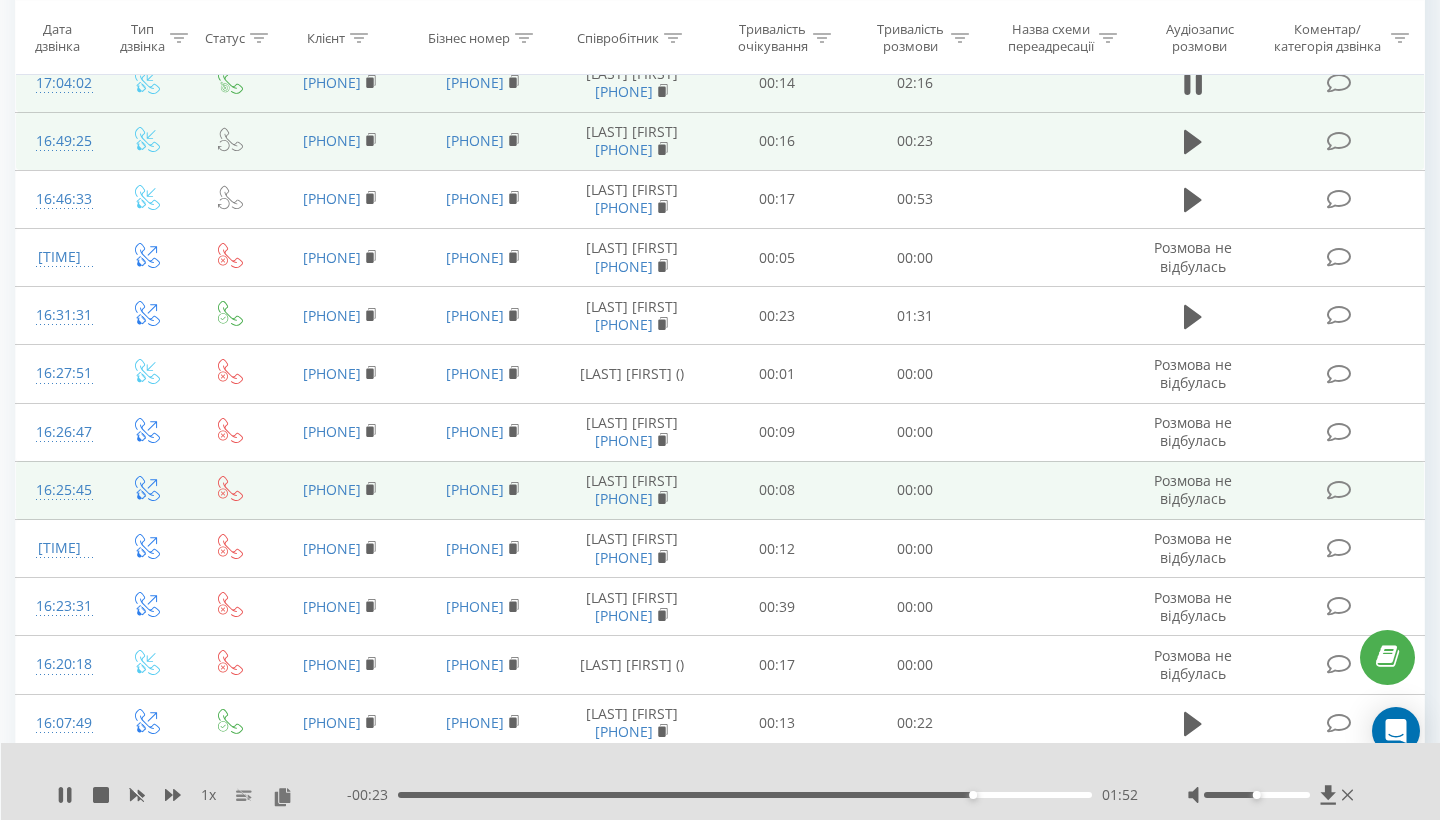 drag, startPoint x: 968, startPoint y: 794, endPoint x: 979, endPoint y: 791, distance: 11.401754 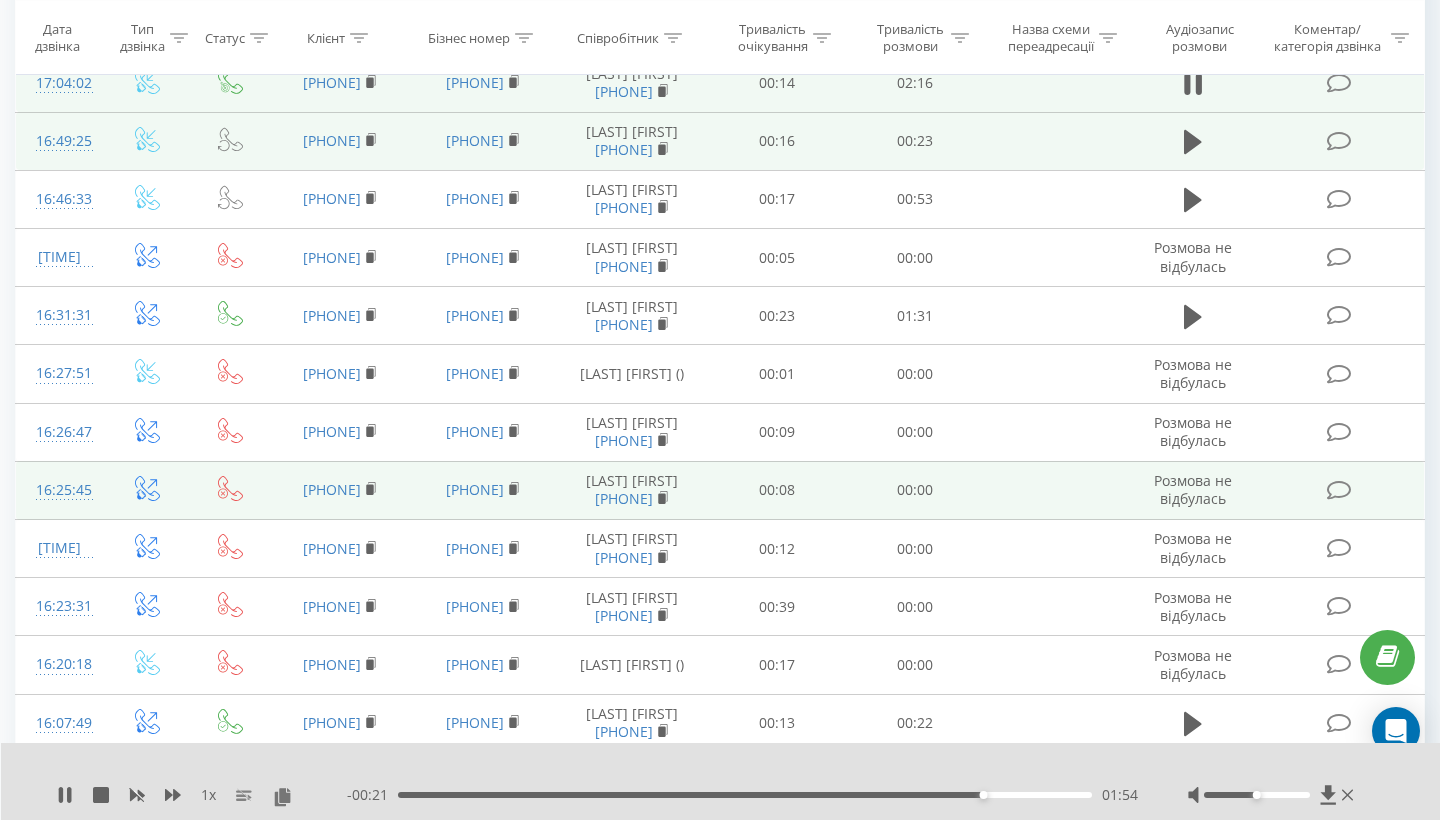 drag, startPoint x: 981, startPoint y: 794, endPoint x: 1012, endPoint y: 789, distance: 31.400637 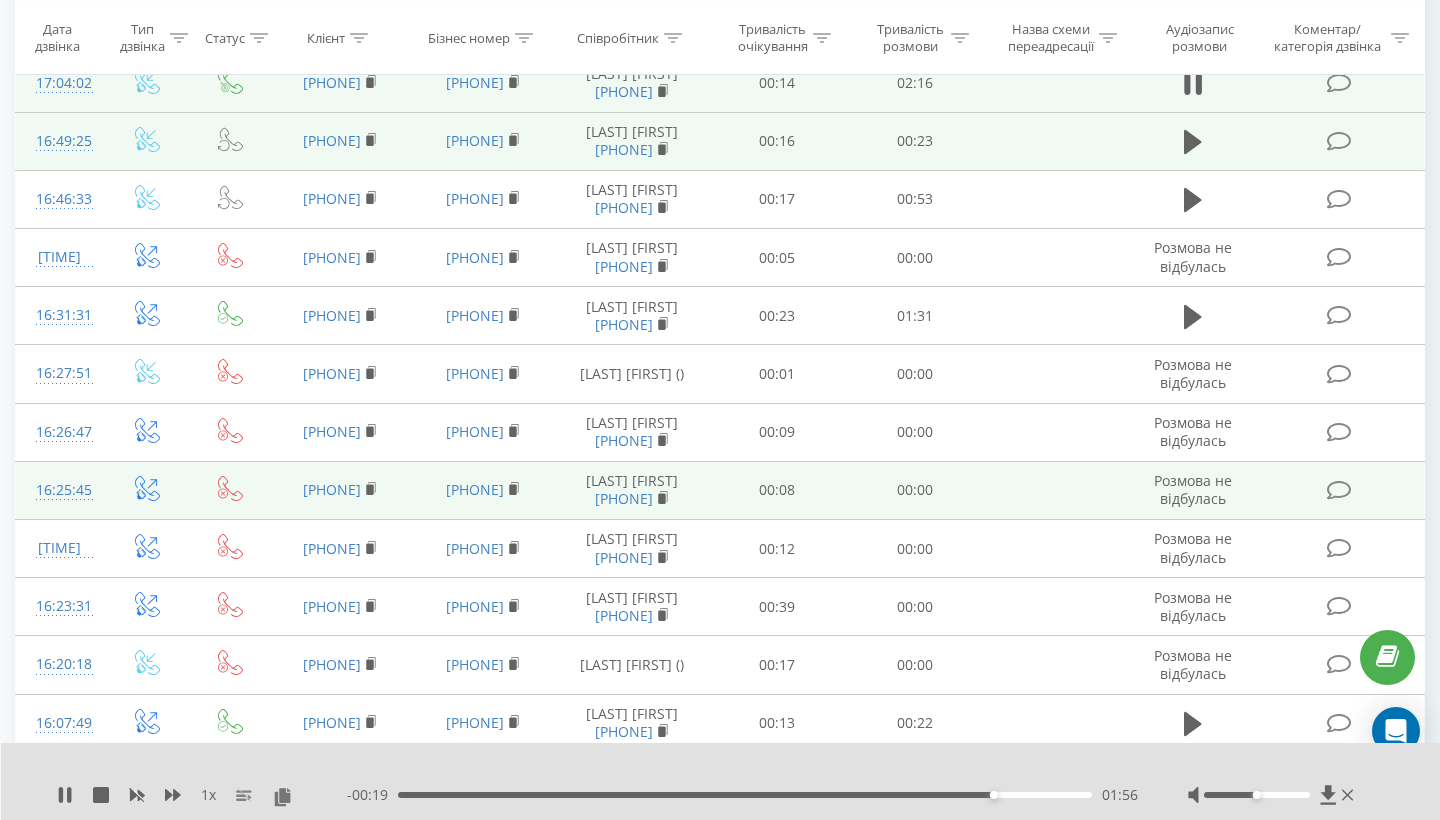 click on "01:56" at bounding box center (745, 795) 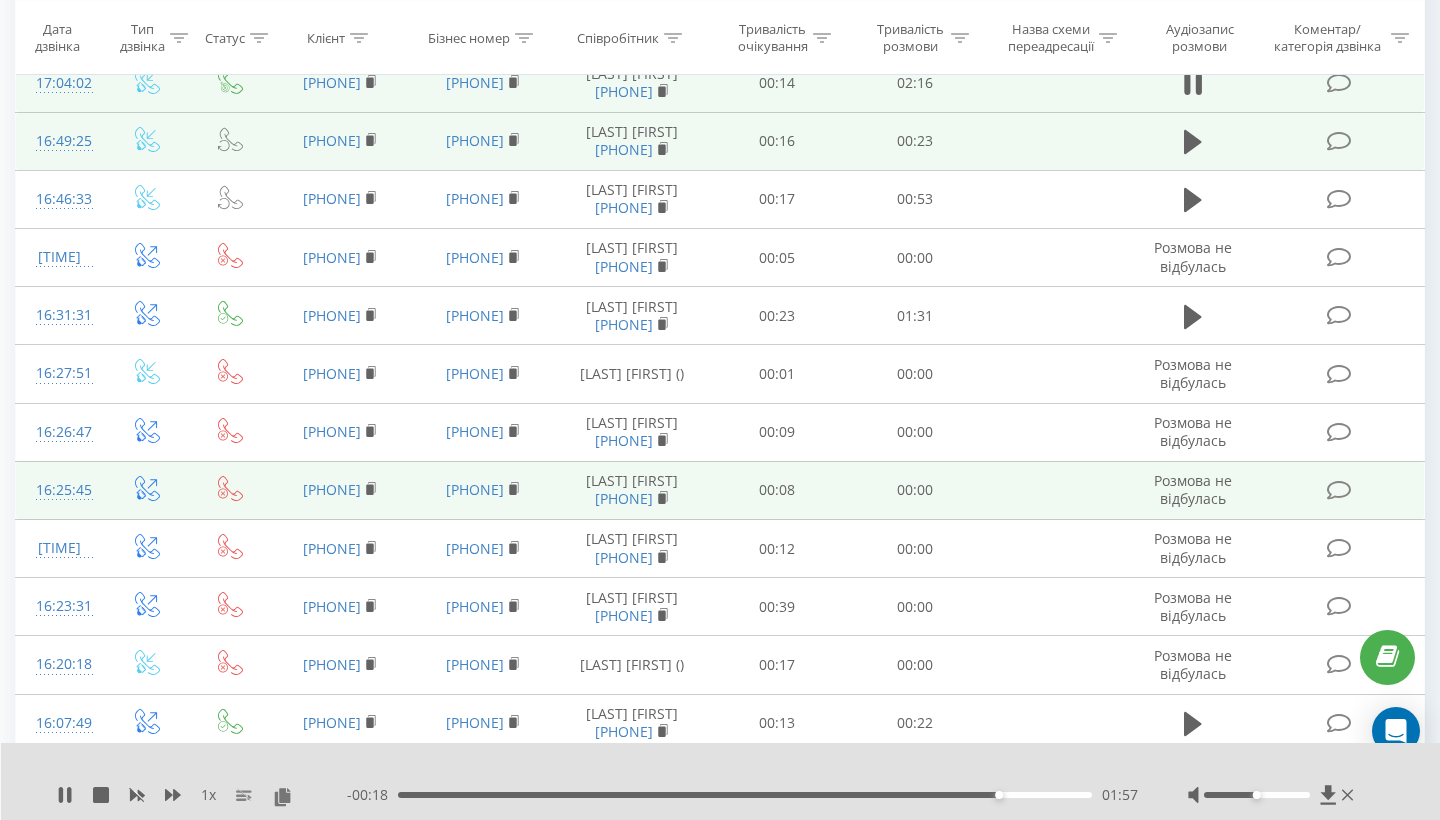 click on "01:57" at bounding box center [745, 795] 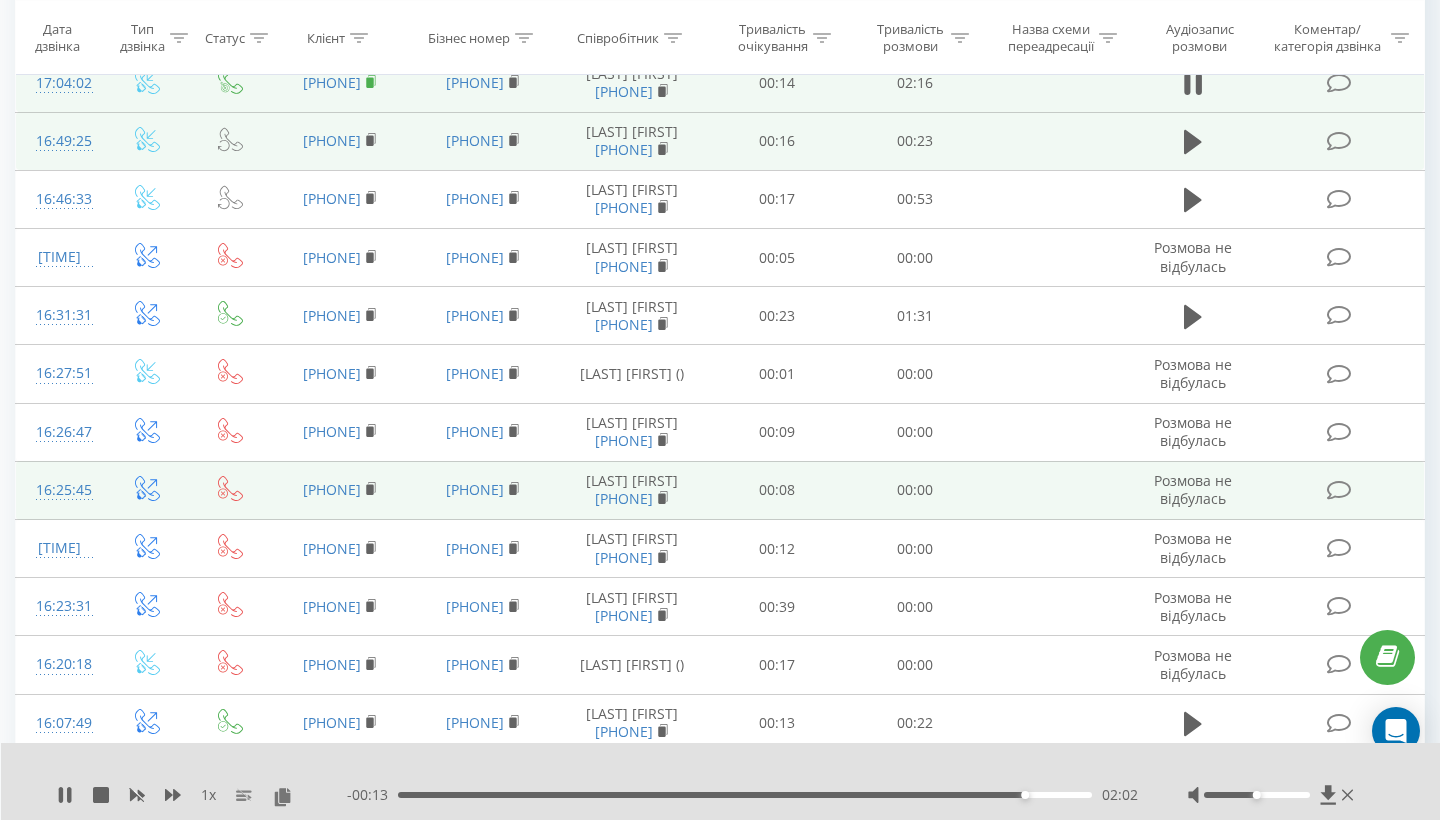 click 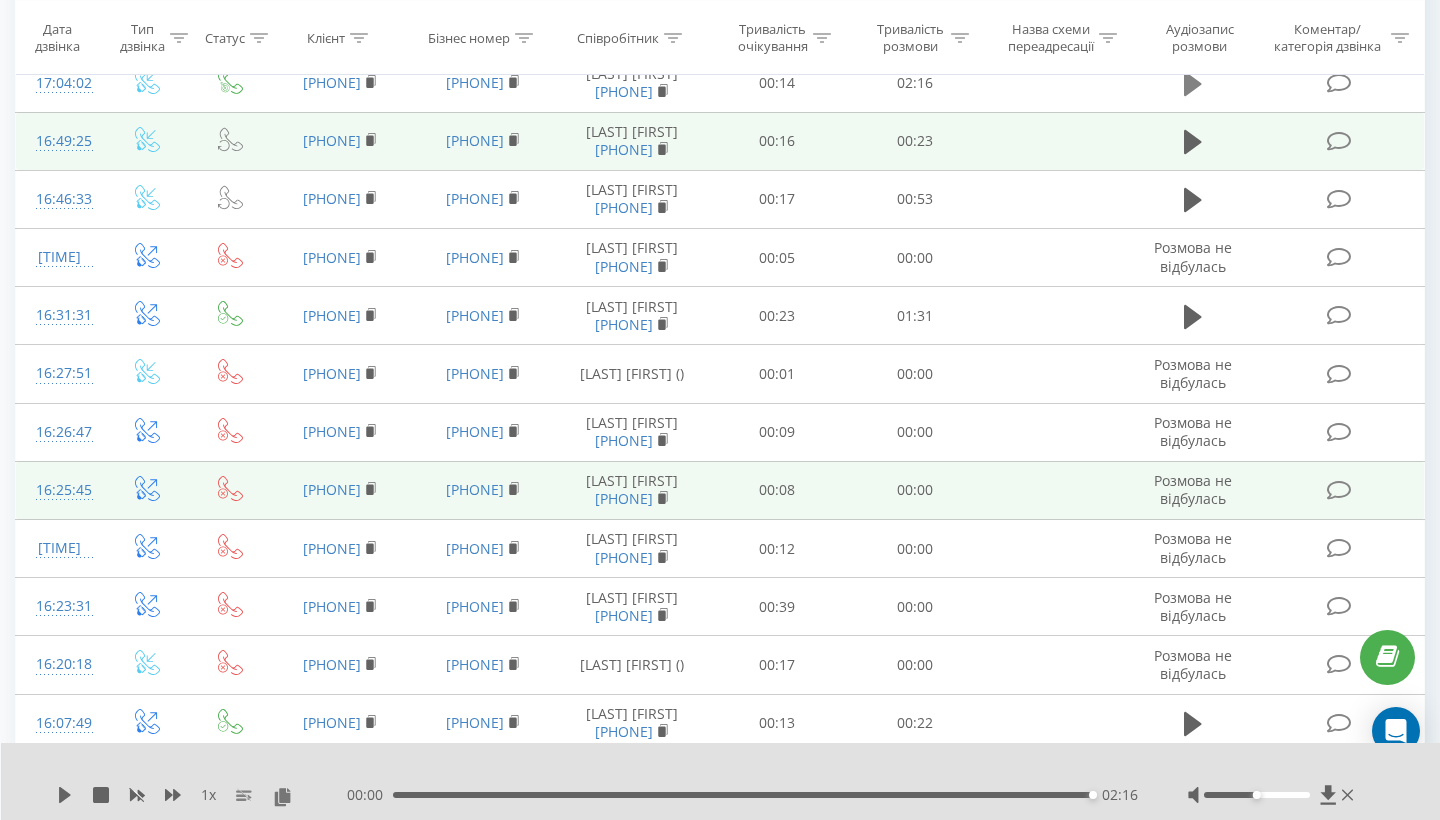 click 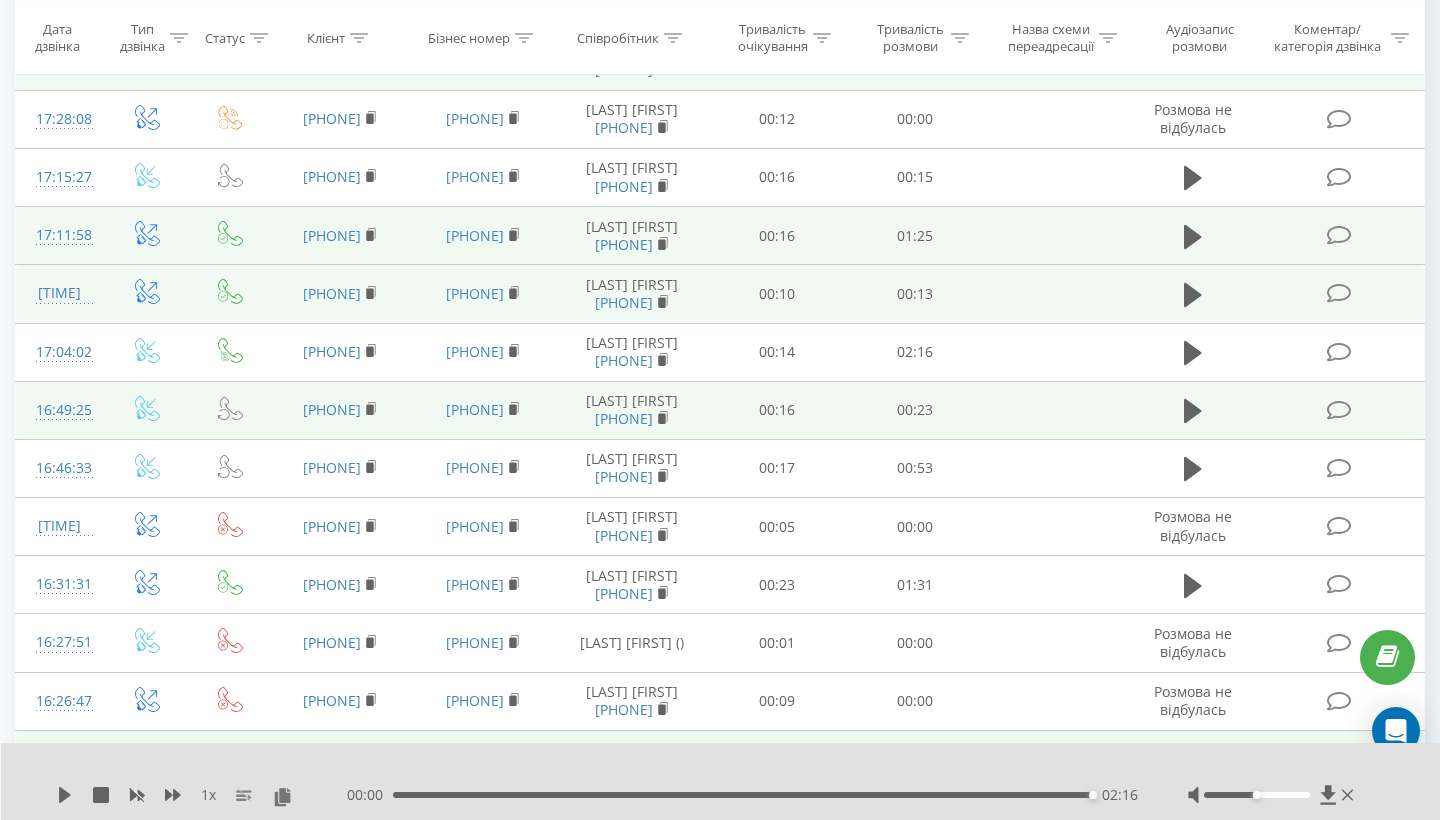 scroll, scrollTop: 401, scrollLeft: 0, axis: vertical 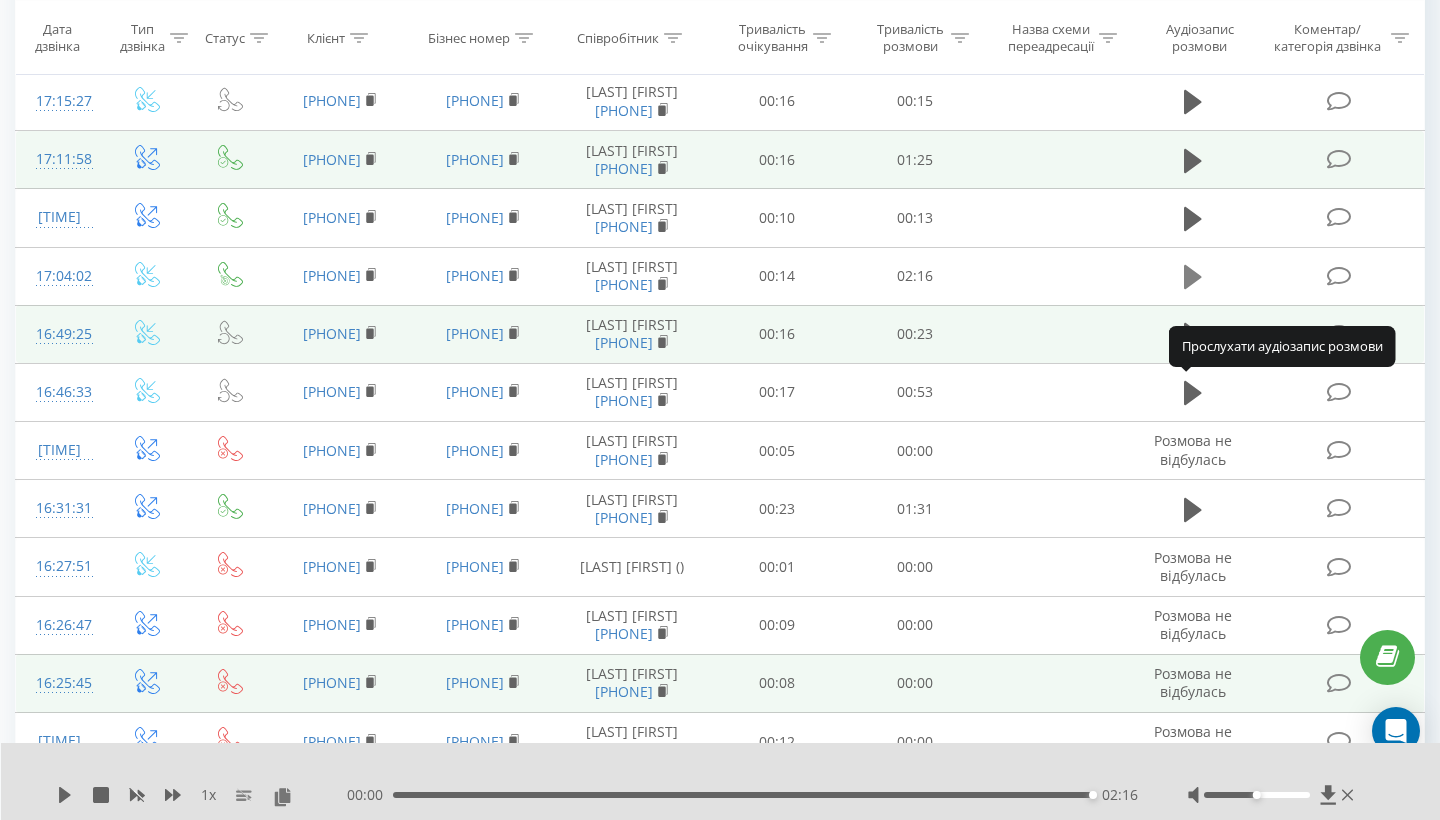 click 